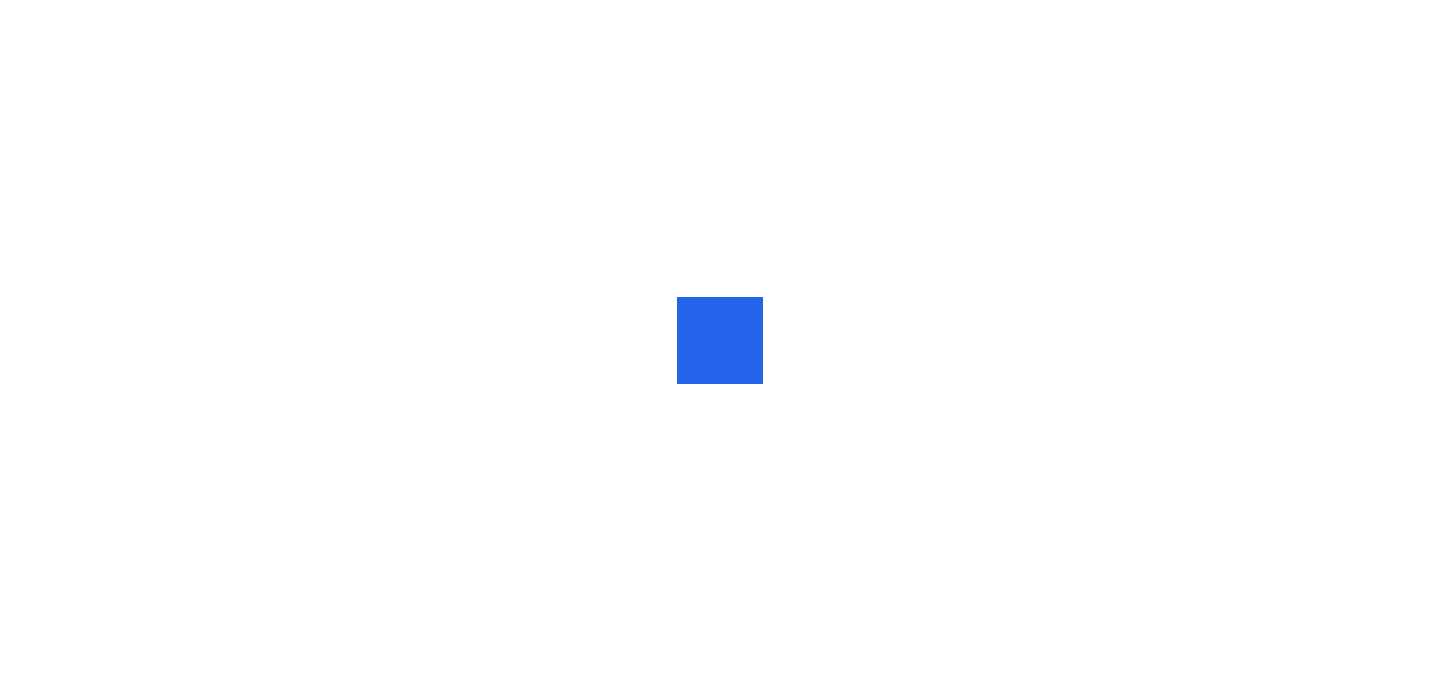 scroll, scrollTop: 0, scrollLeft: 0, axis: both 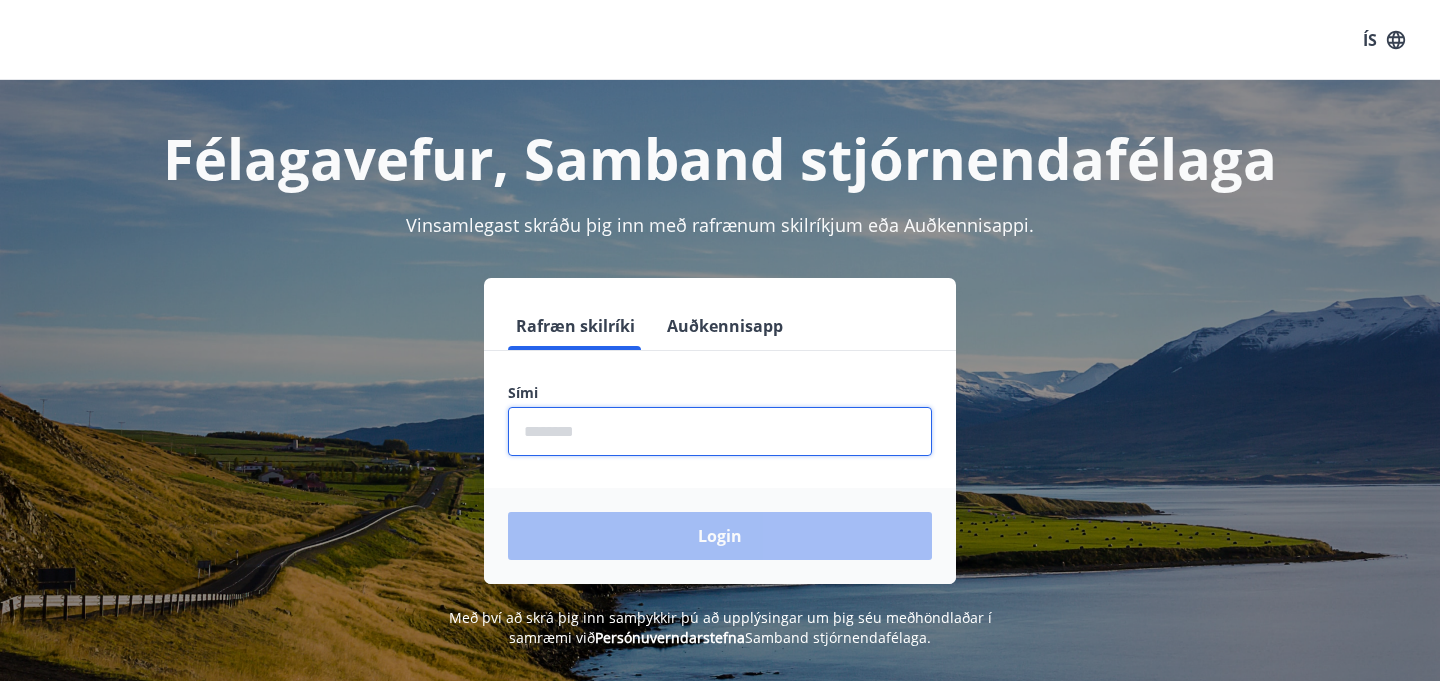 click at bounding box center (720, 431) 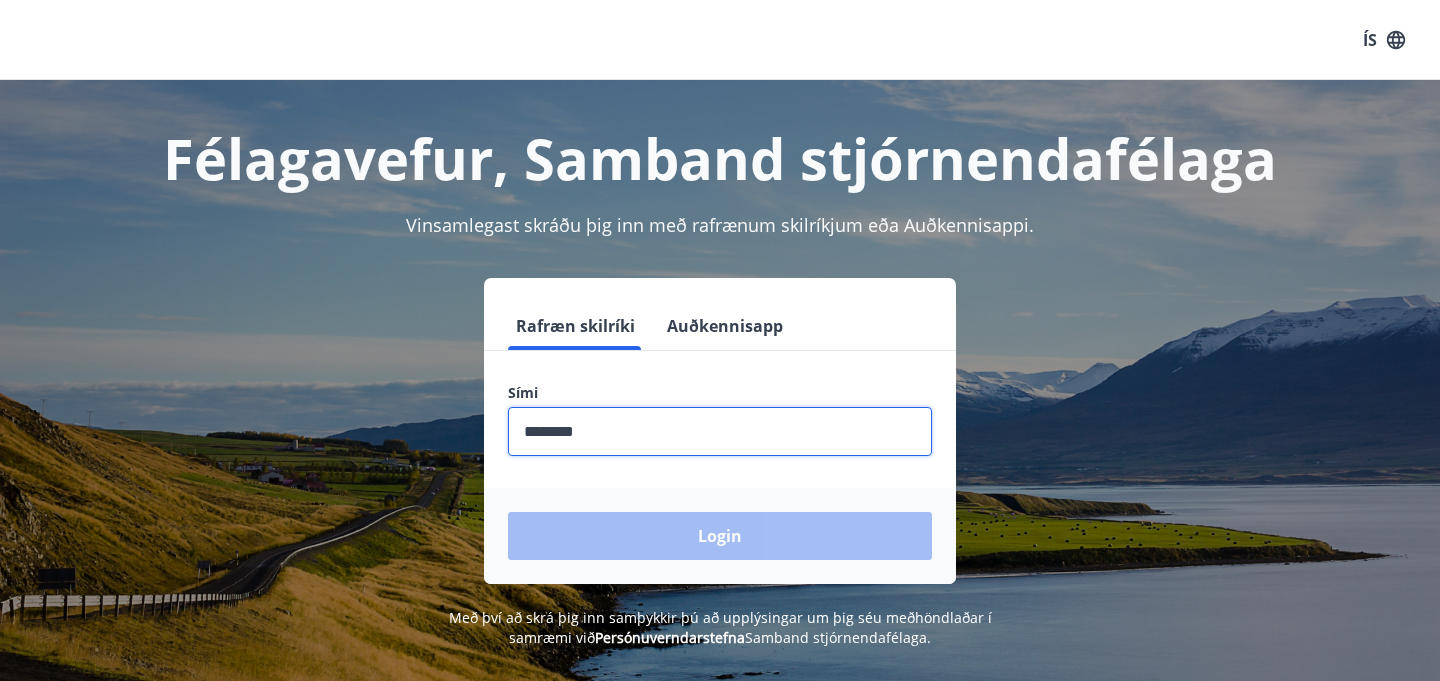 type on "********" 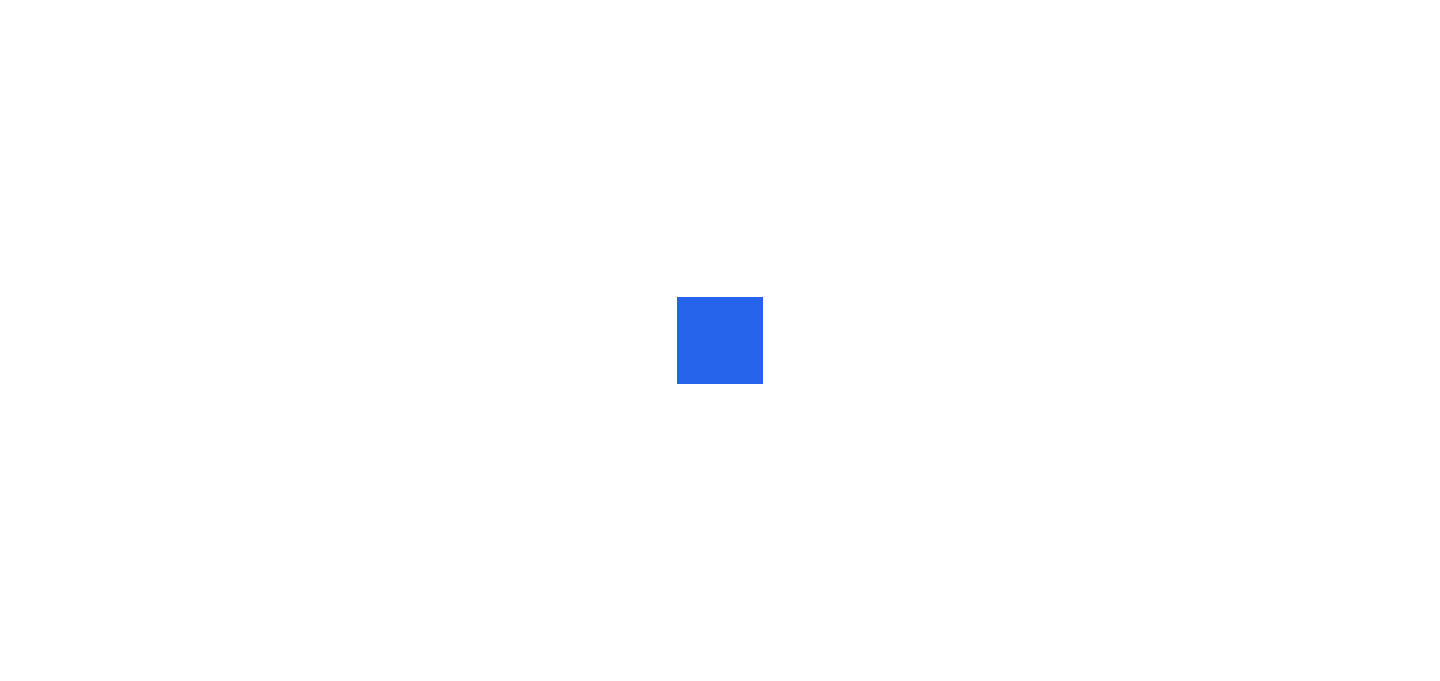 scroll, scrollTop: 0, scrollLeft: 0, axis: both 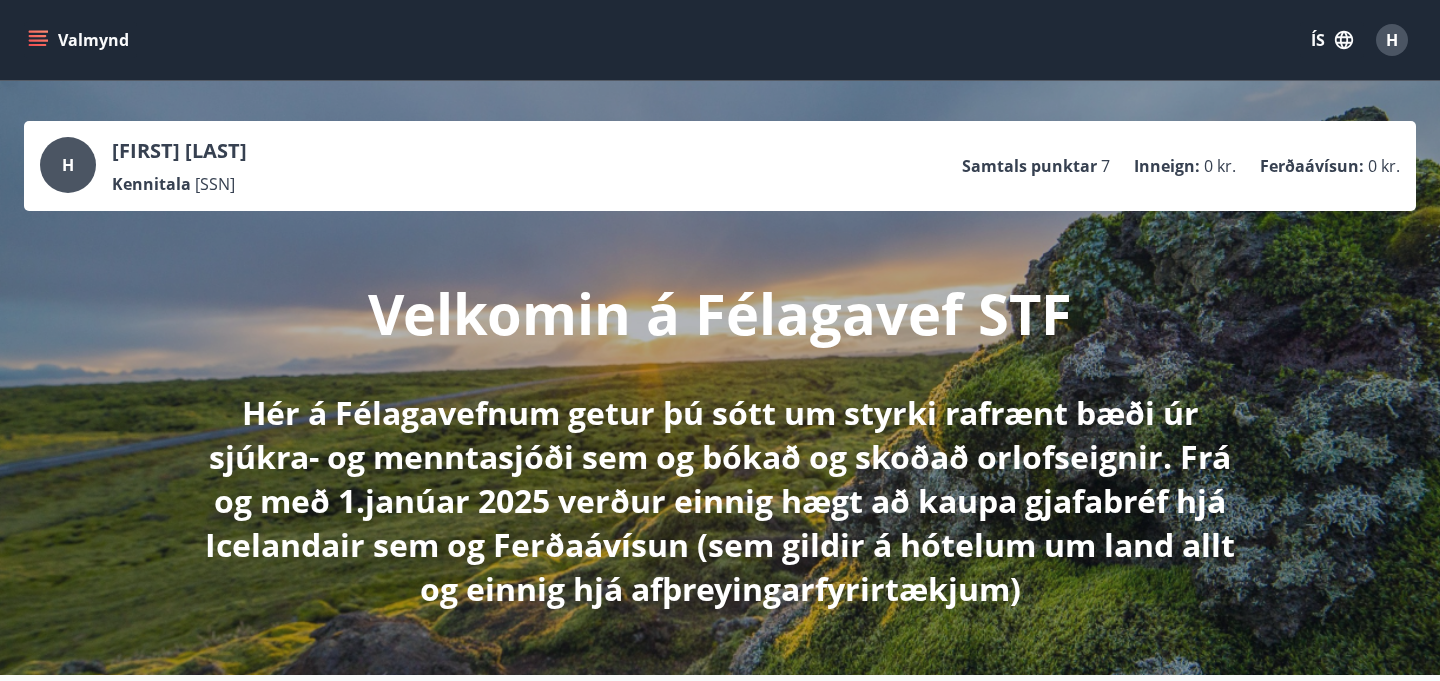 click on "H" at bounding box center (68, 165) 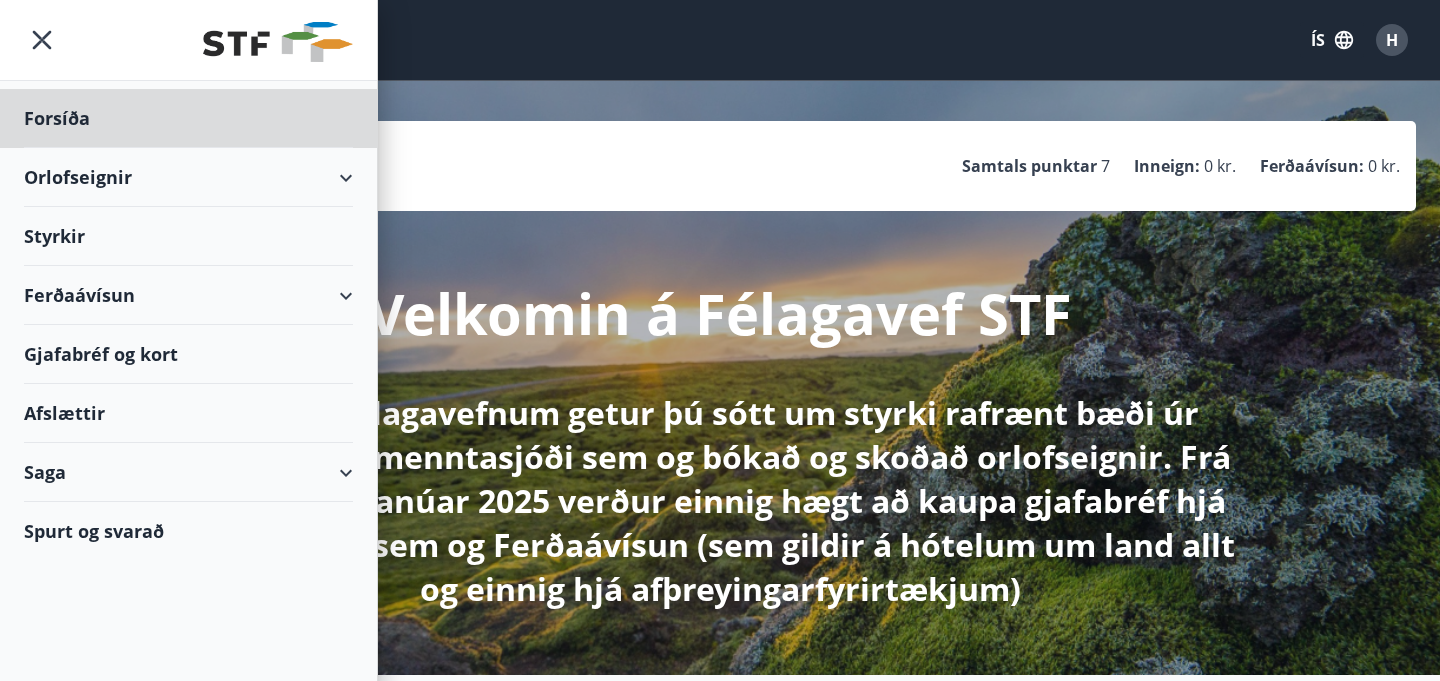 click on "Styrkir" at bounding box center [188, 118] 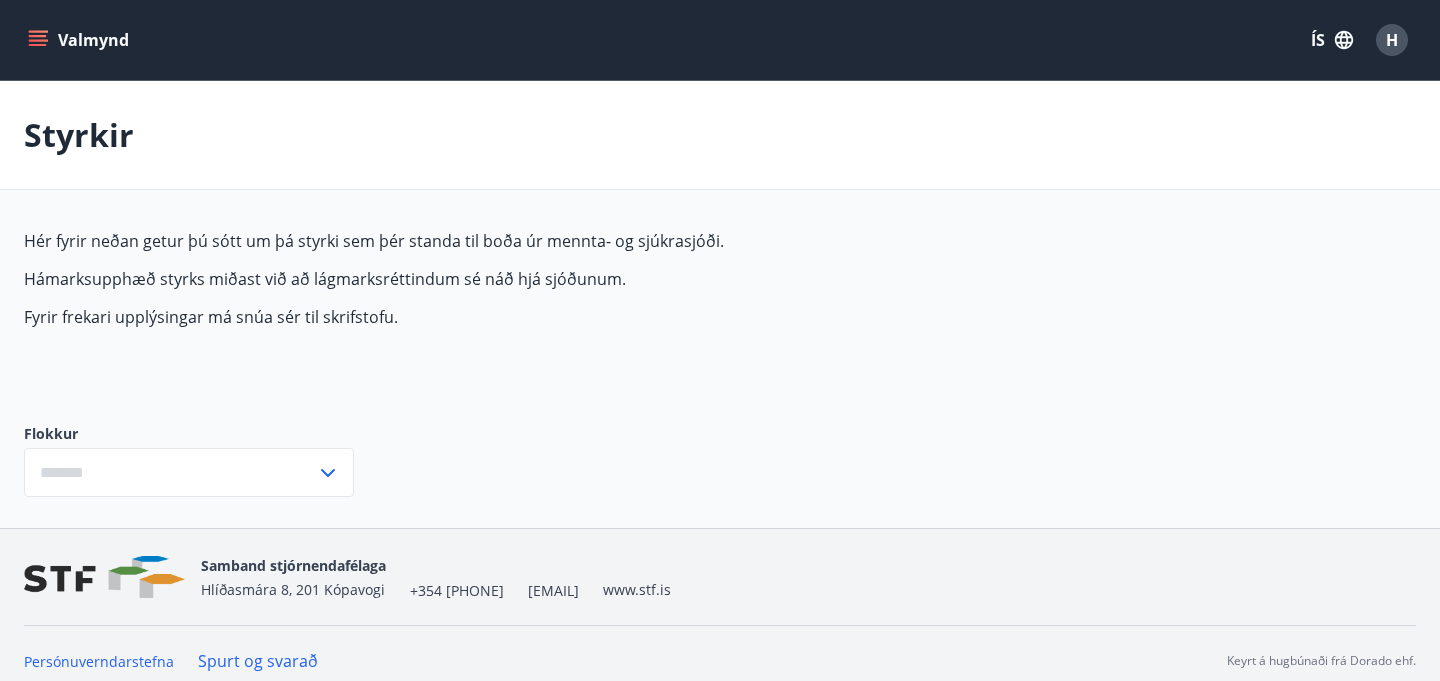 type on "***" 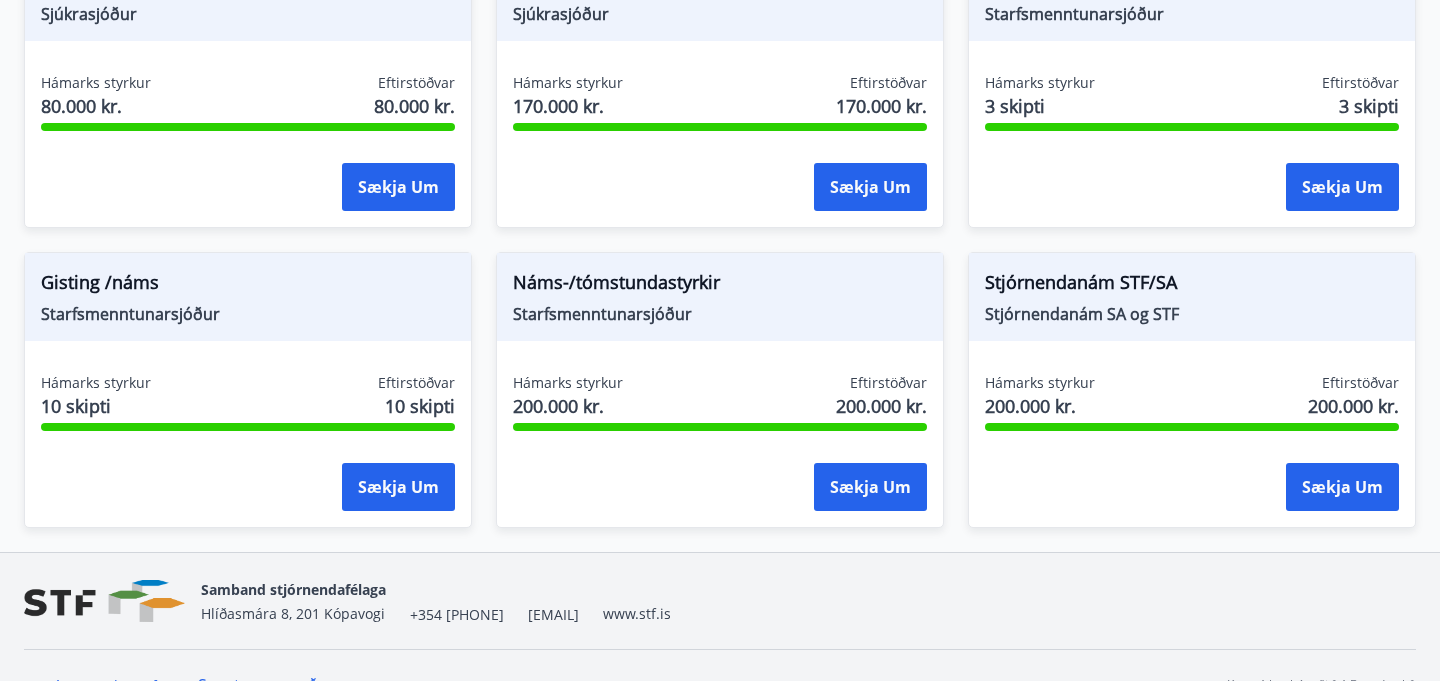 scroll, scrollTop: 1815, scrollLeft: 0, axis: vertical 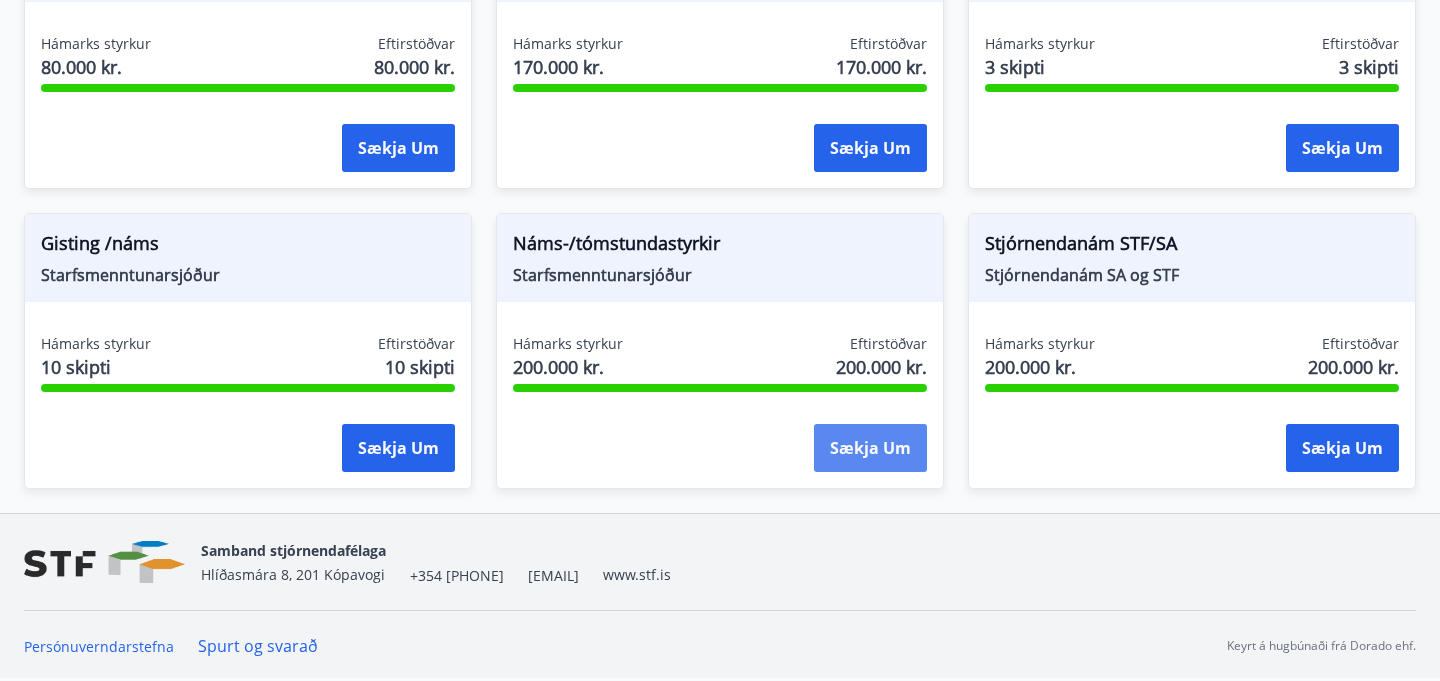 click on "Sækja um" at bounding box center (870, 448) 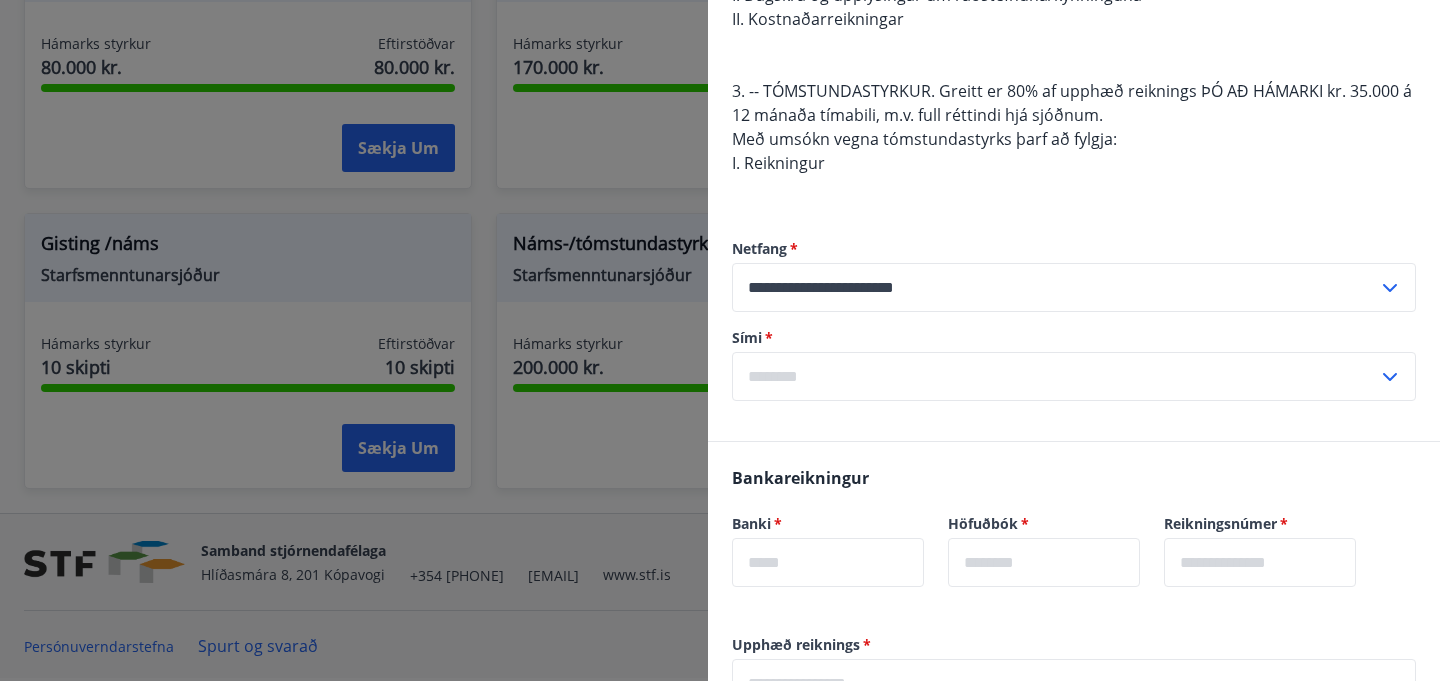 scroll, scrollTop: 493, scrollLeft: 0, axis: vertical 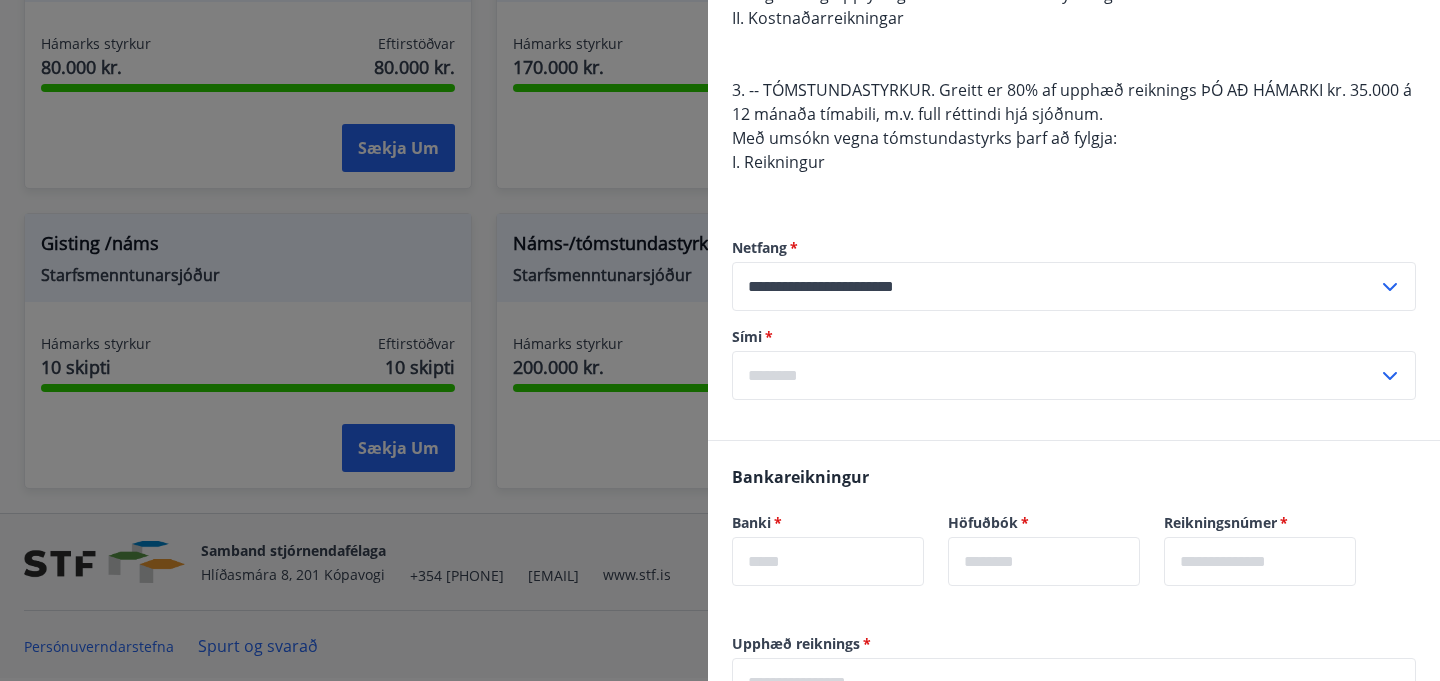 click at bounding box center (1055, 375) 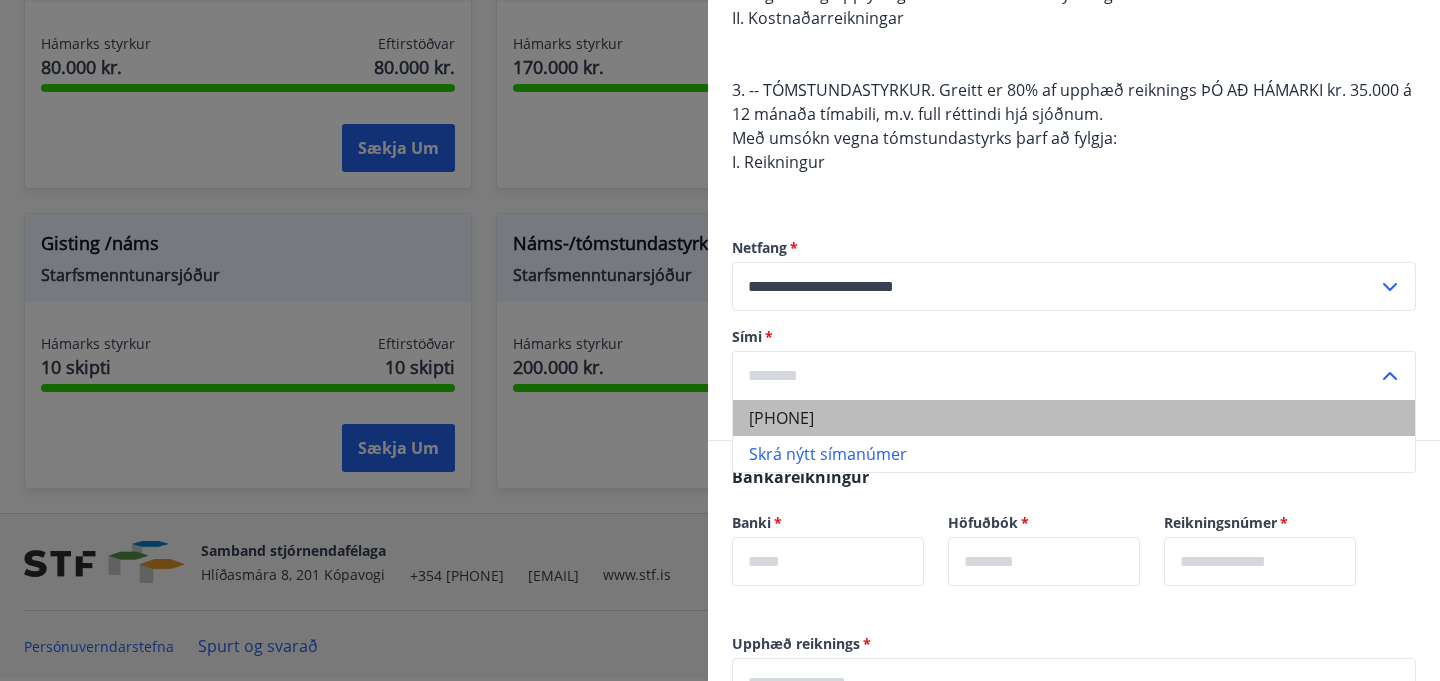 click on "[PHONE]" at bounding box center [1074, 418] 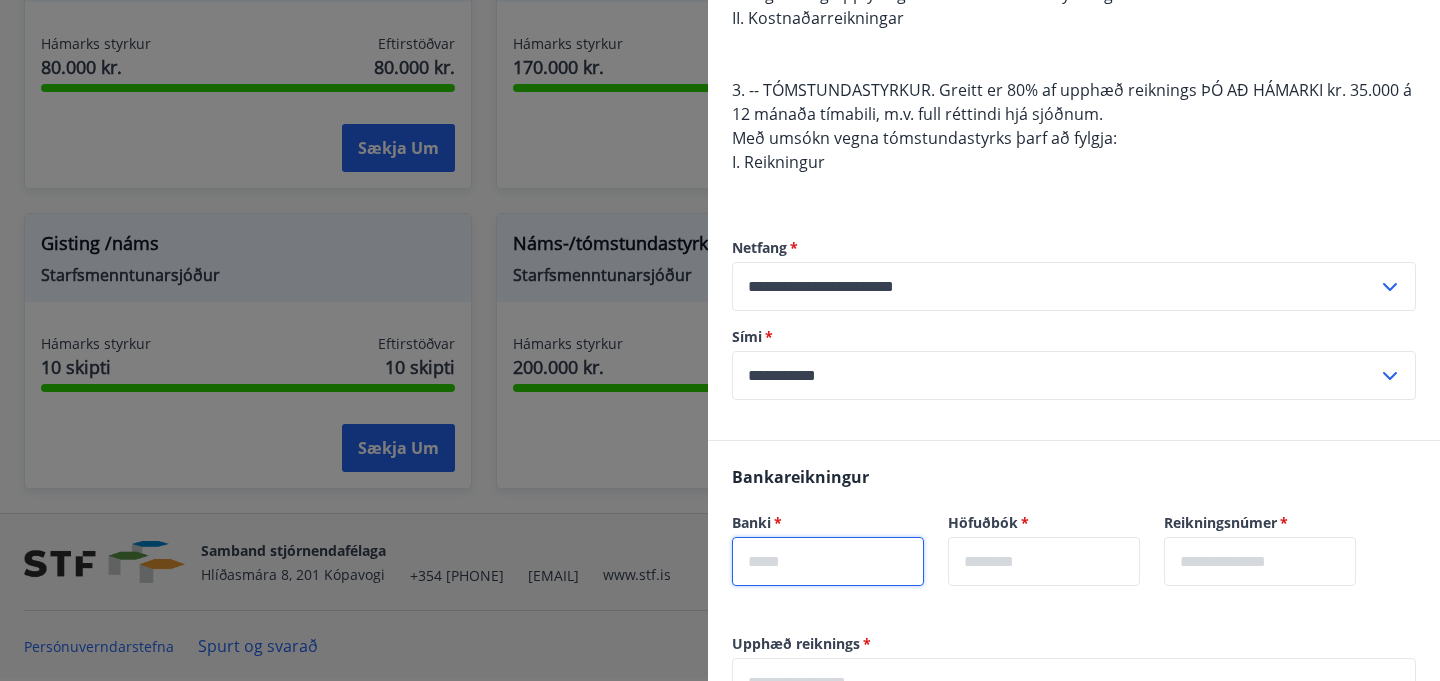 click at bounding box center [828, 561] 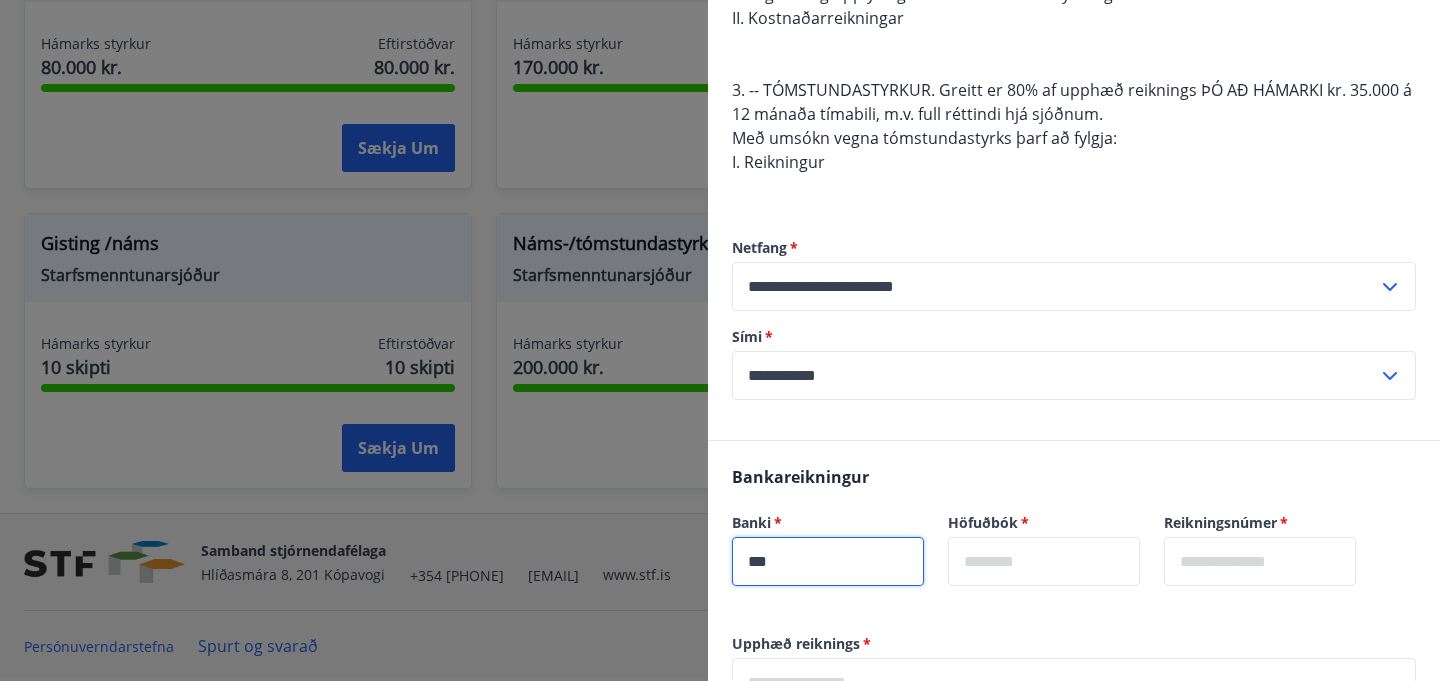 type on "***" 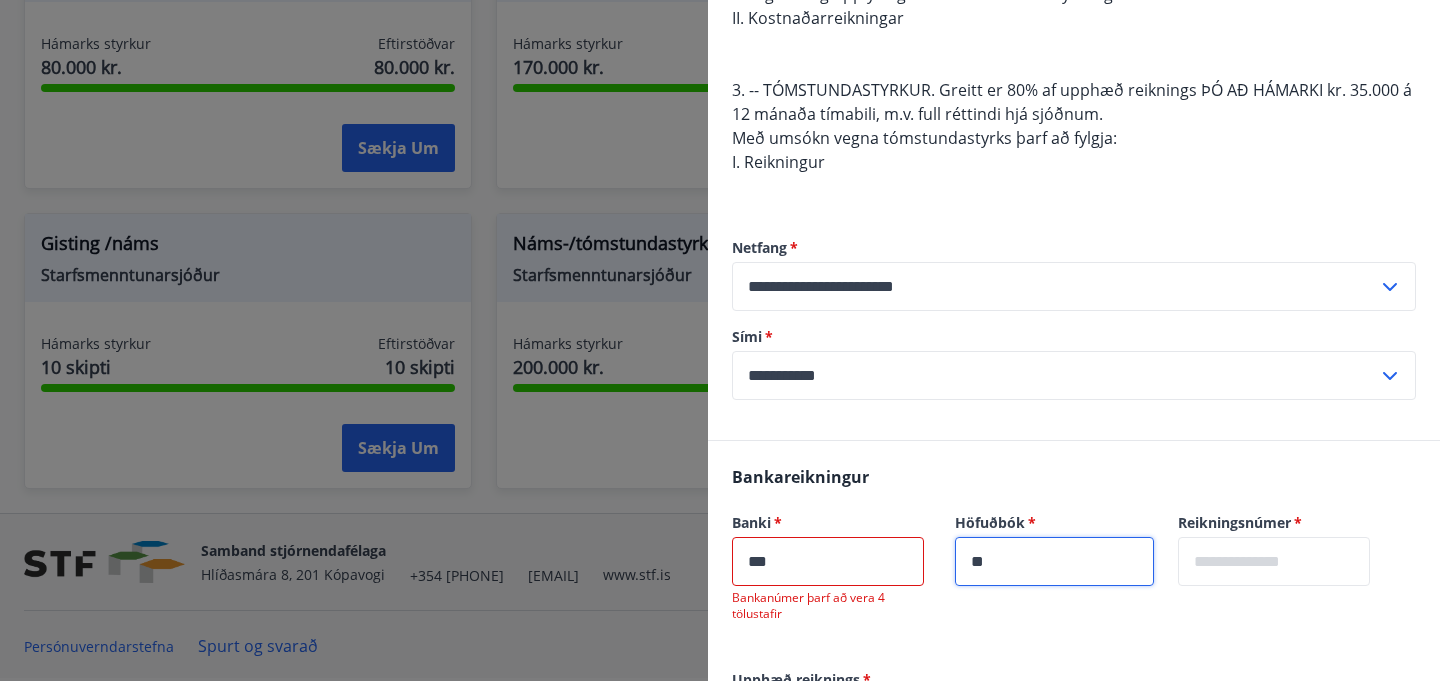 type on "**" 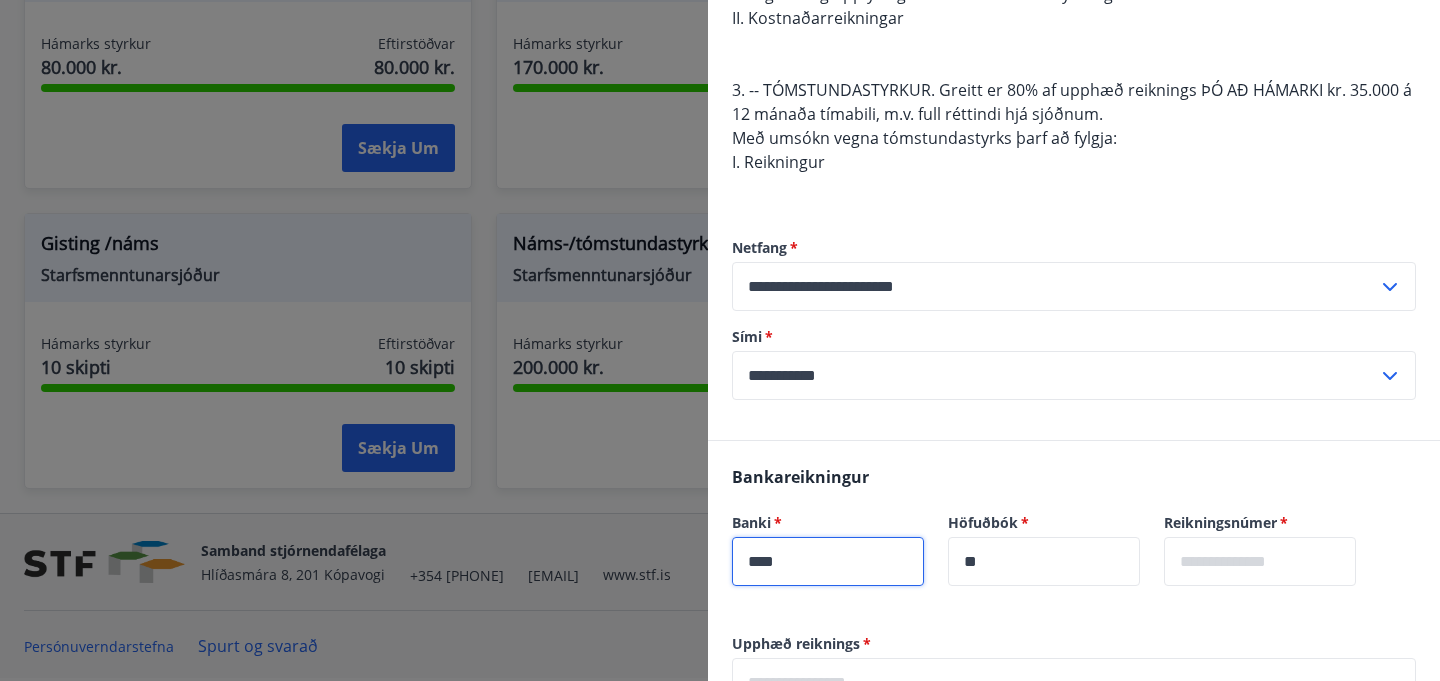 type on "****" 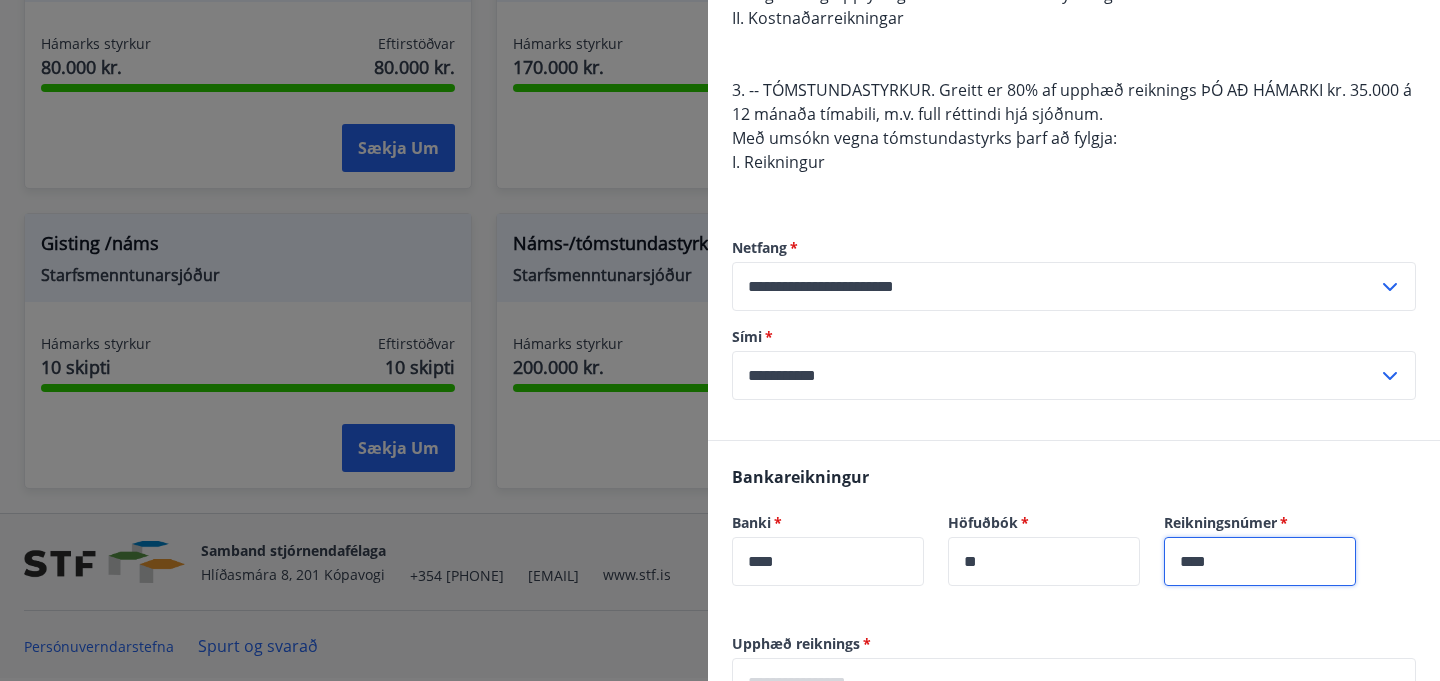 scroll, scrollTop: 531, scrollLeft: 0, axis: vertical 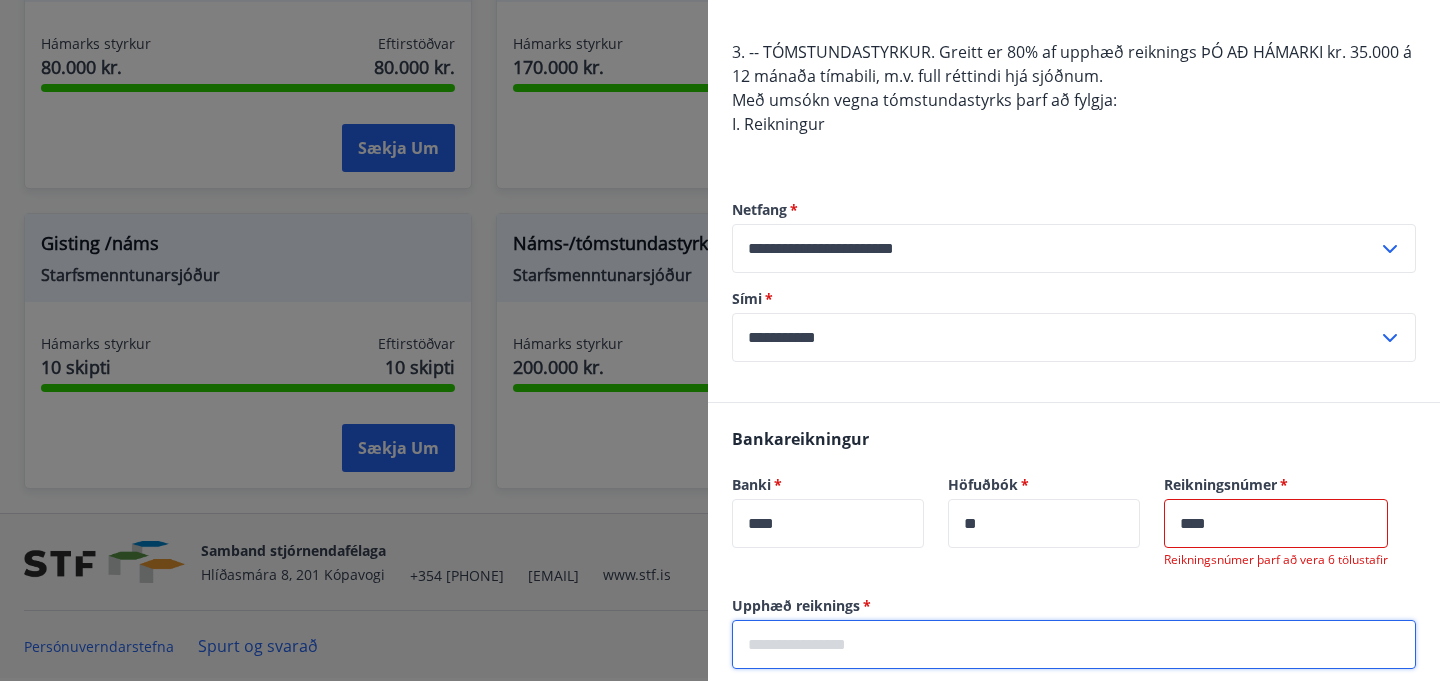 click on "****" at bounding box center (1276, 523) 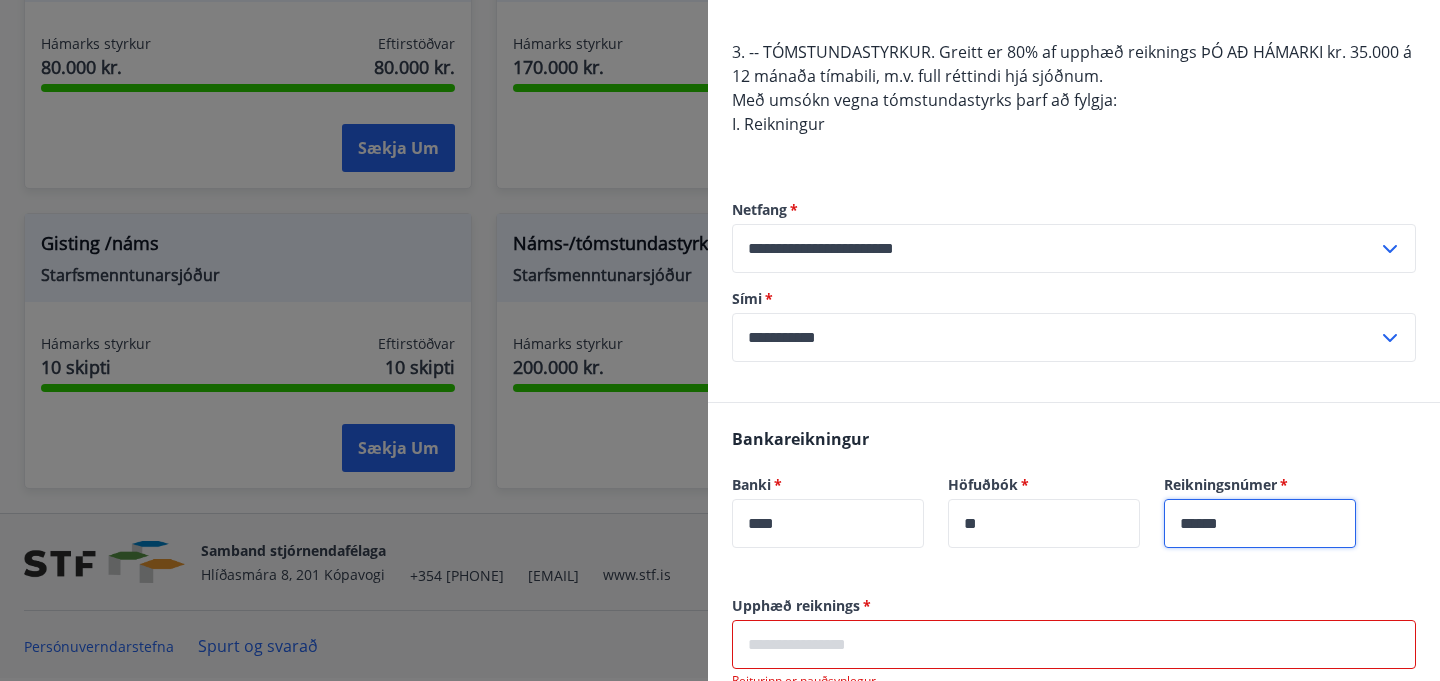 click on "Banki   * **** ​ Höfuðbók   * ** ​" at bounding box center [948, 523] 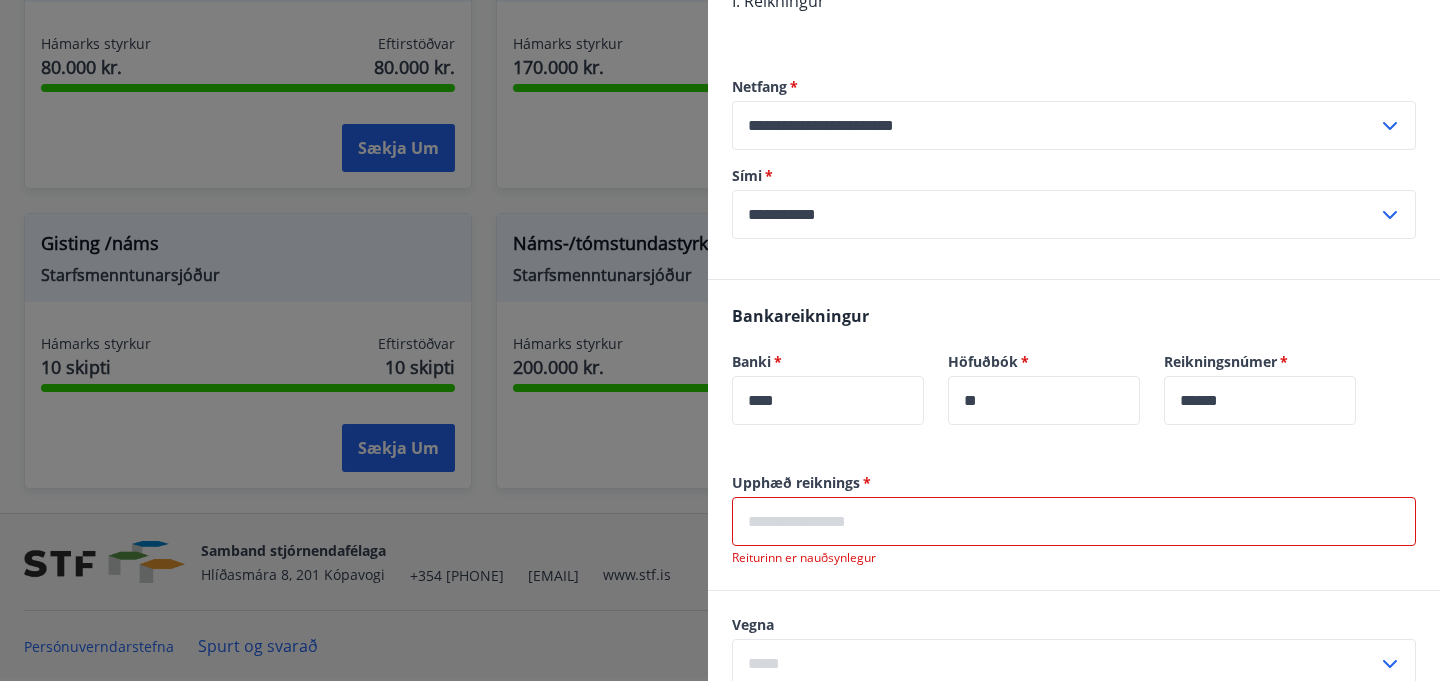 scroll, scrollTop: 659, scrollLeft: 0, axis: vertical 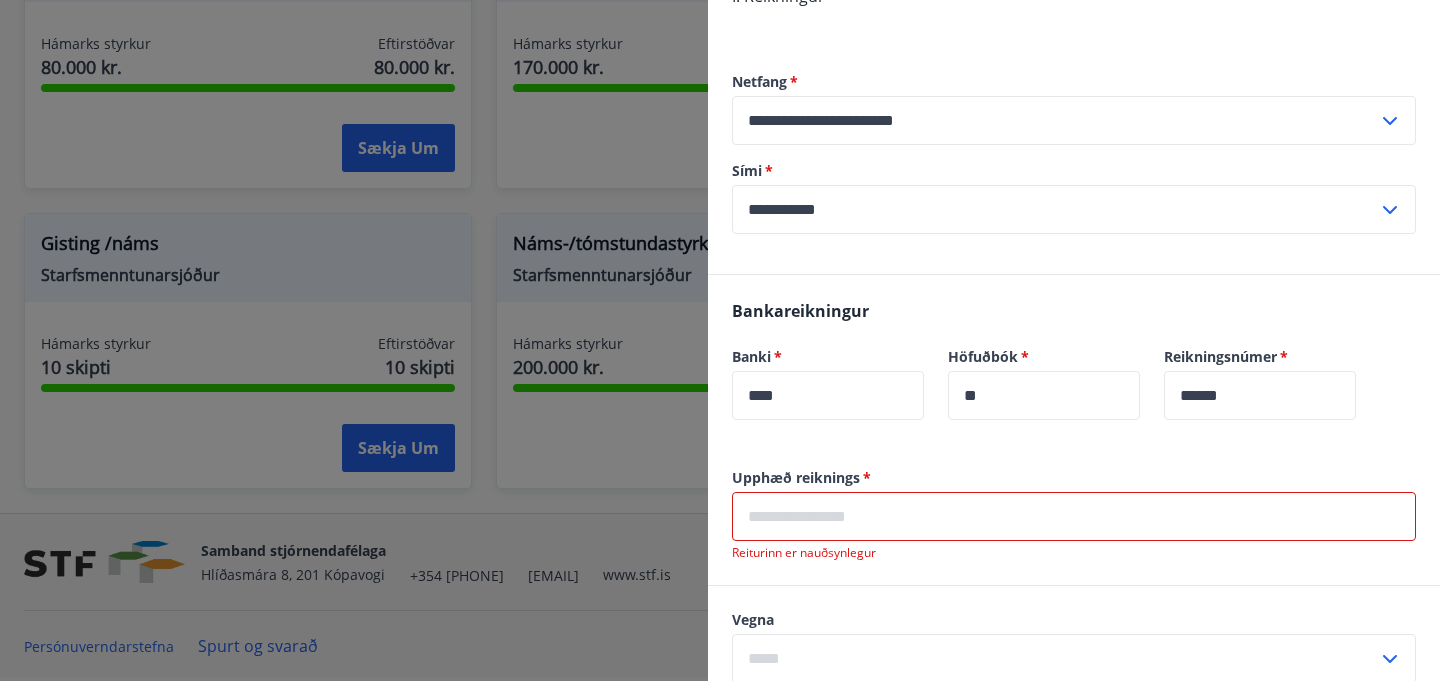 click on "******" at bounding box center [1260, 395] 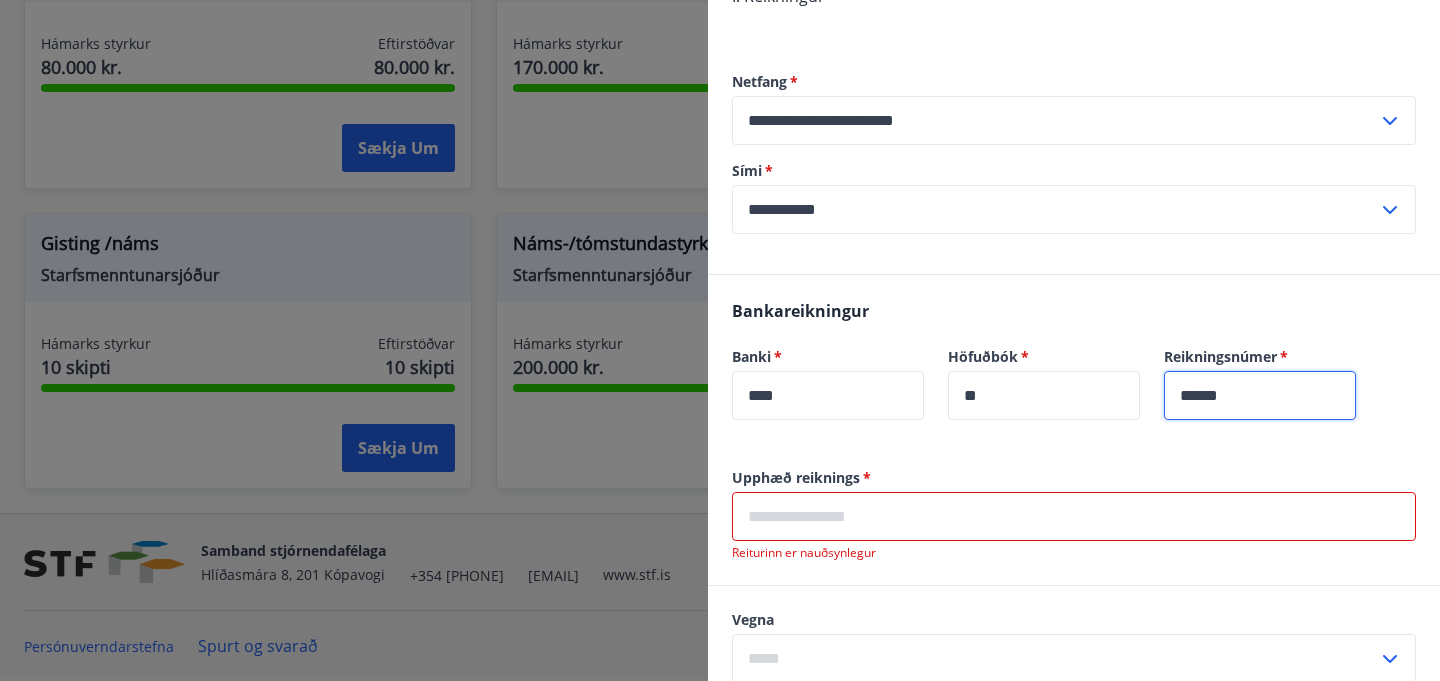 type on "******" 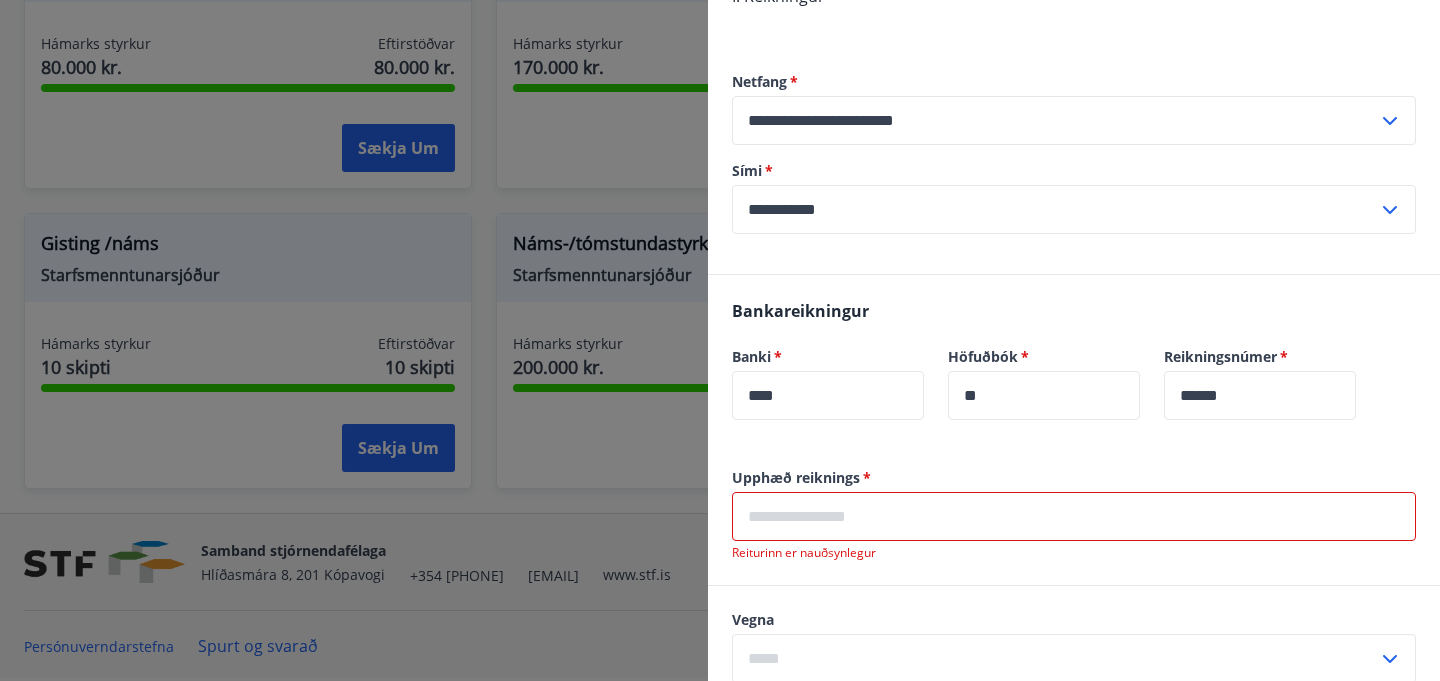 click at bounding box center [1074, 516] 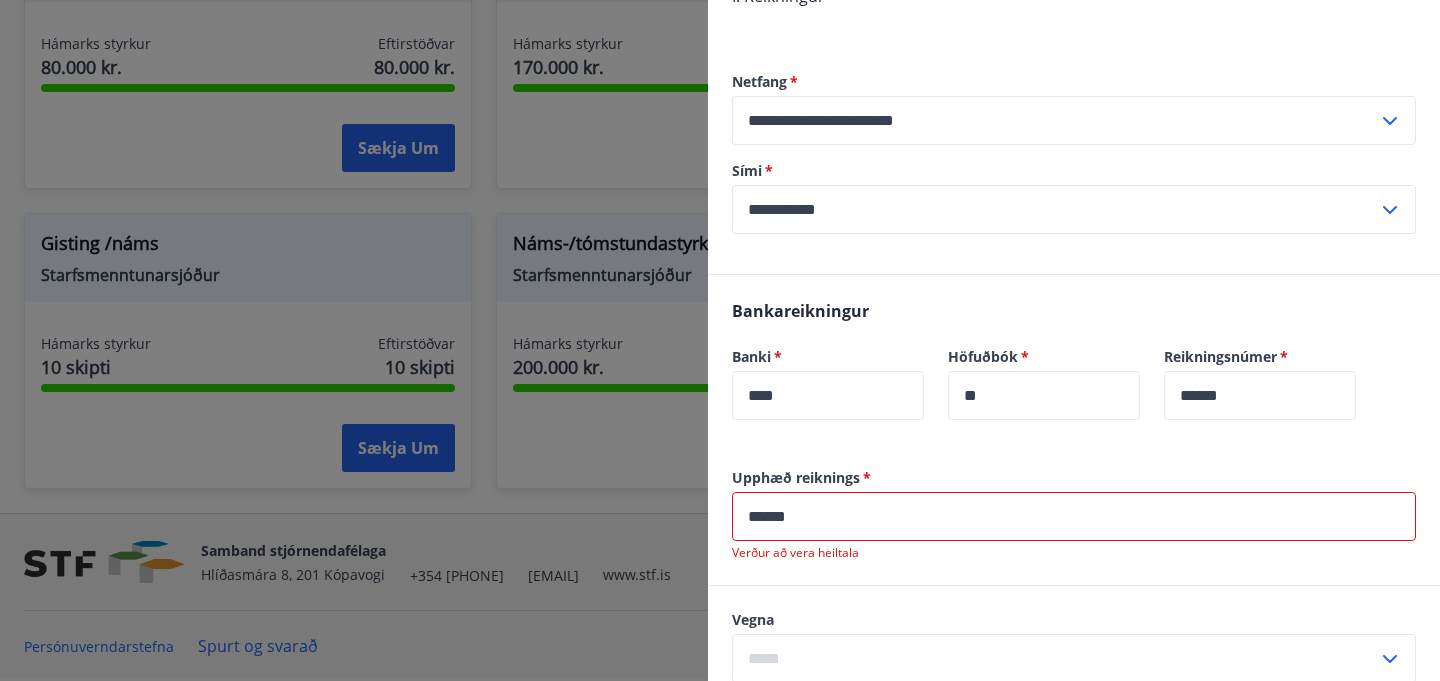 type on "******" 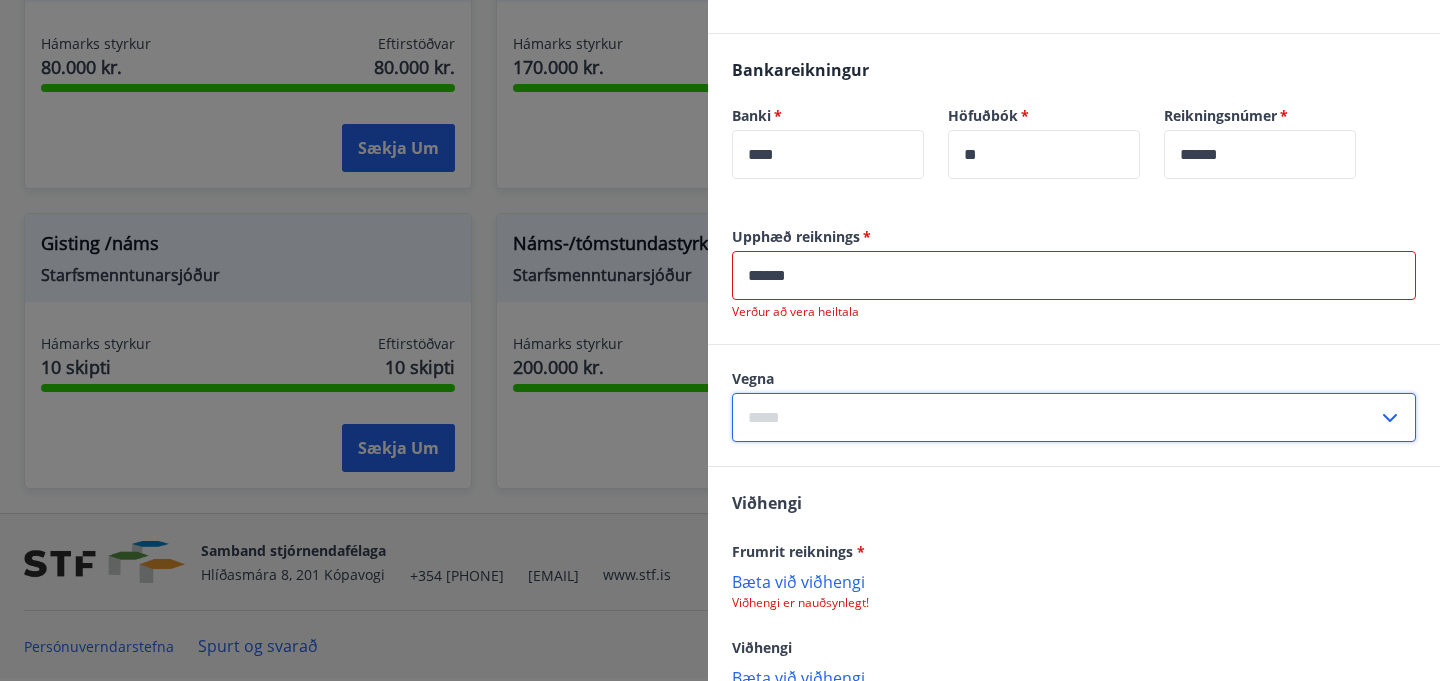 scroll, scrollTop: 911, scrollLeft: 0, axis: vertical 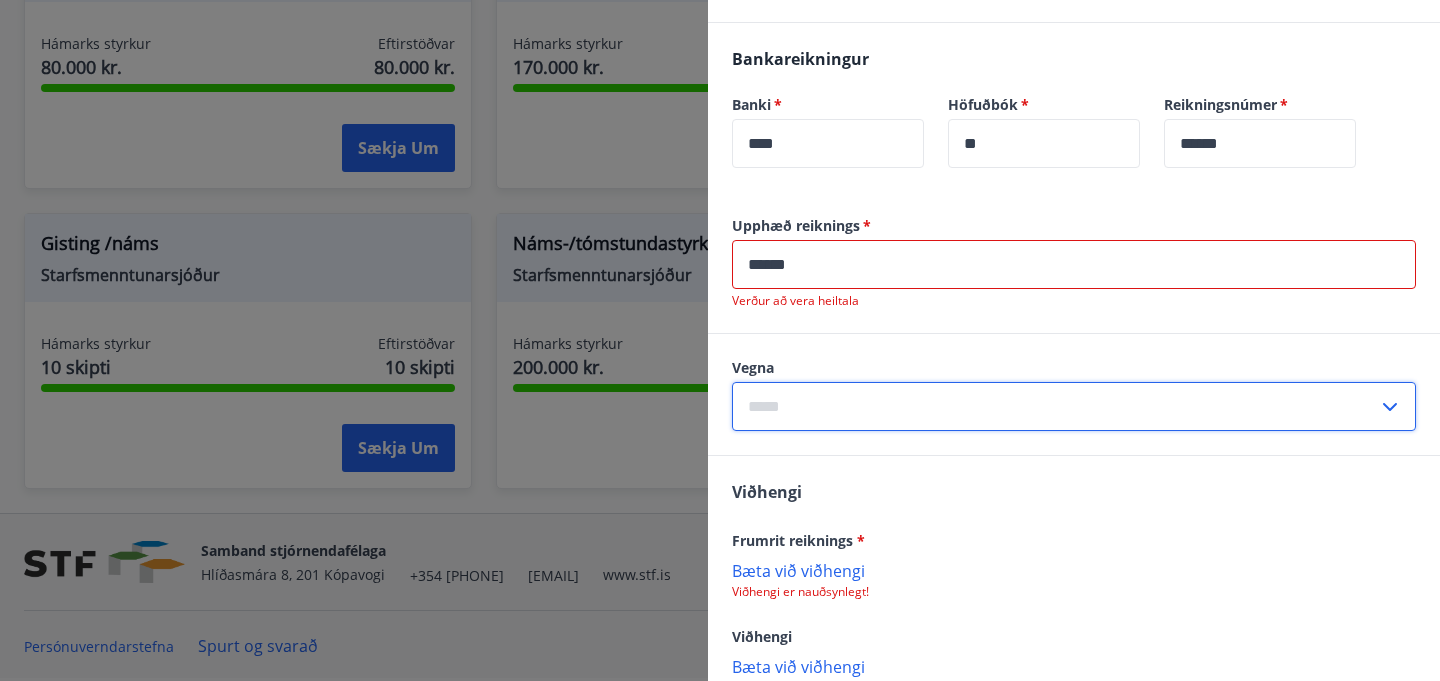 click at bounding box center [1055, 406] 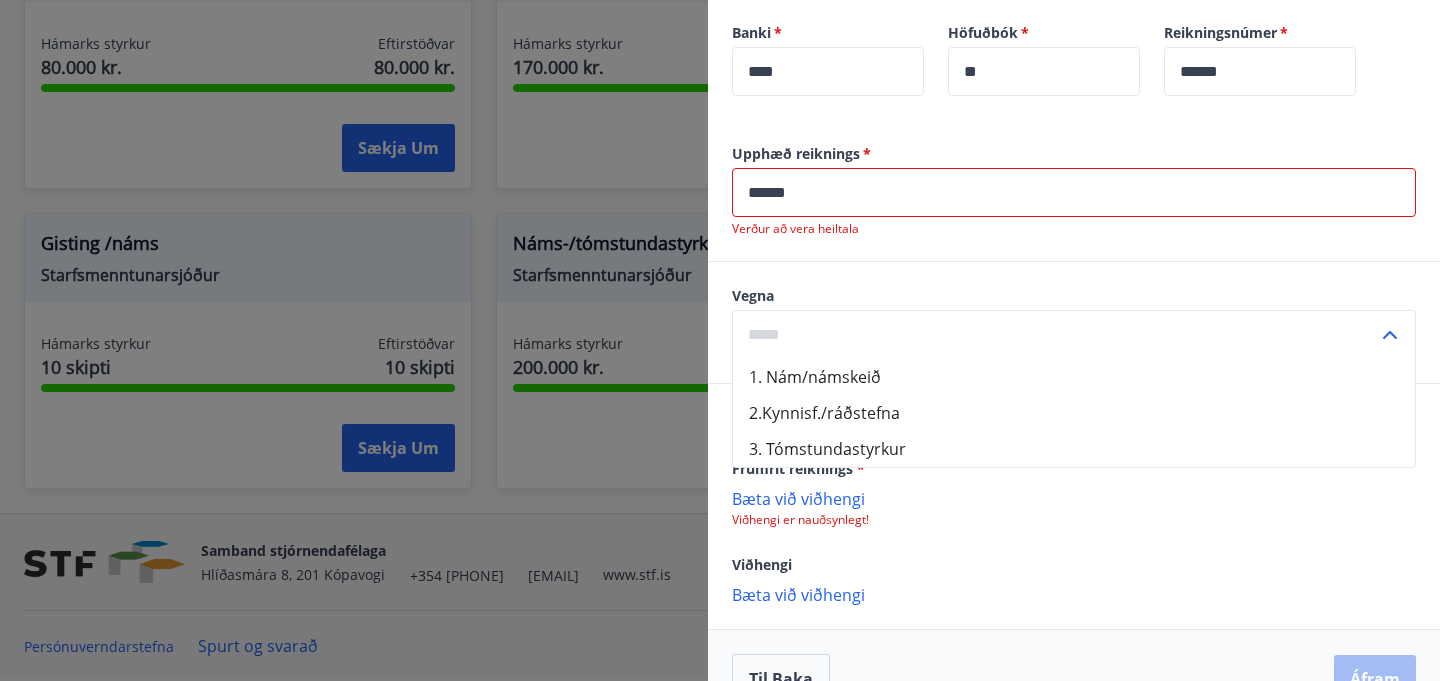 scroll, scrollTop: 986, scrollLeft: 0, axis: vertical 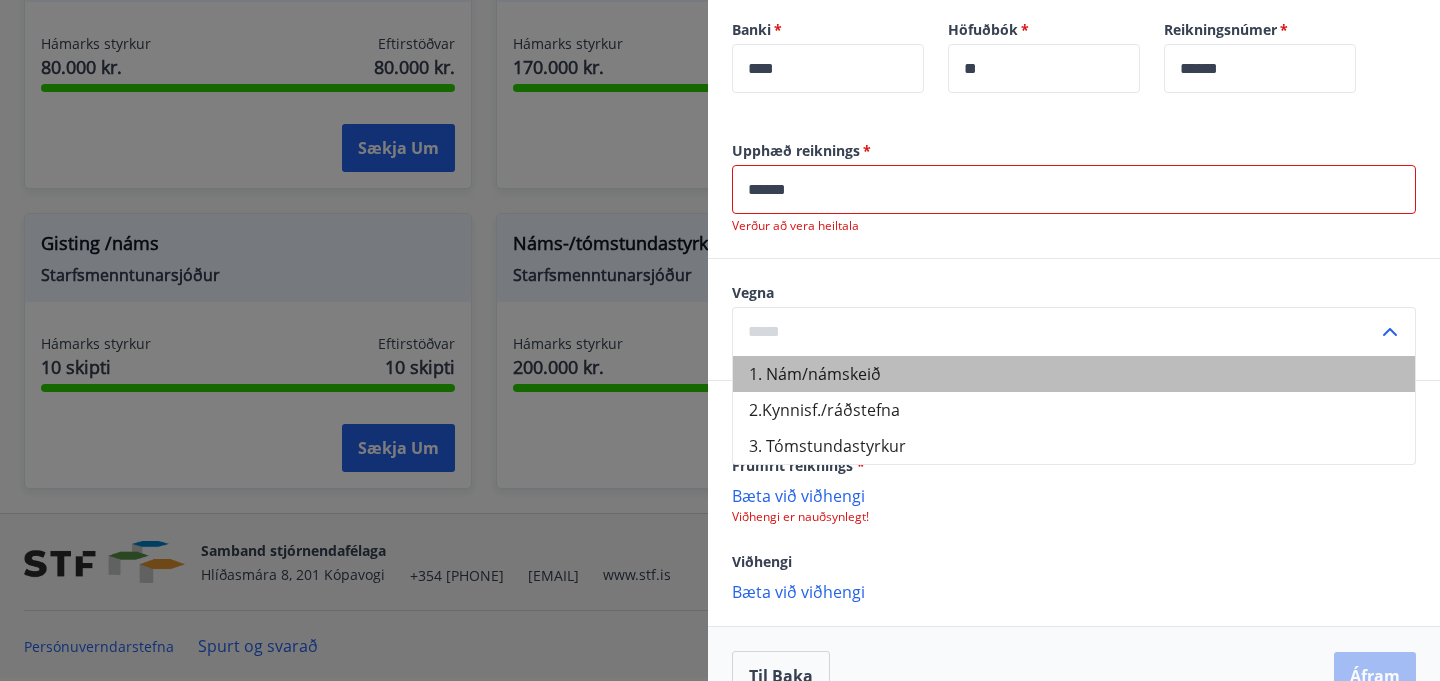 click on "1. Nám/námskeið" at bounding box center [1074, 374] 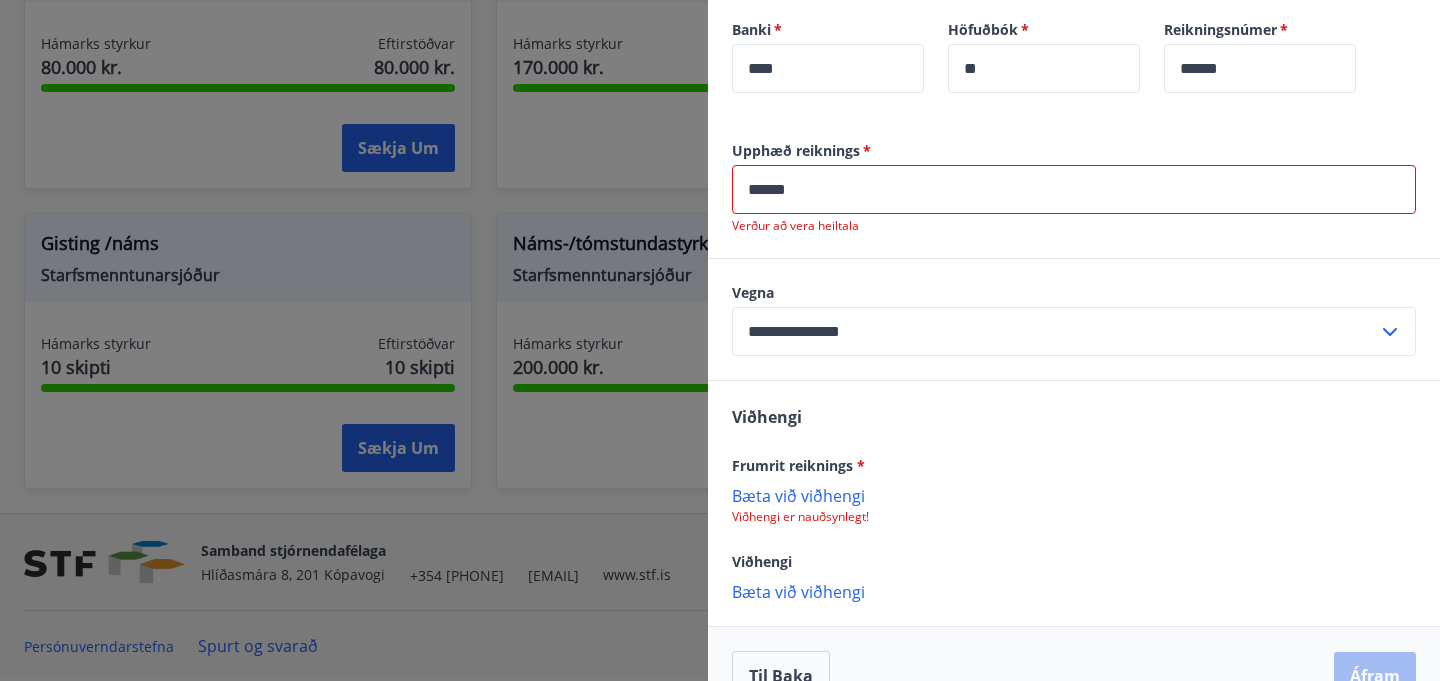 scroll, scrollTop: 1030, scrollLeft: 0, axis: vertical 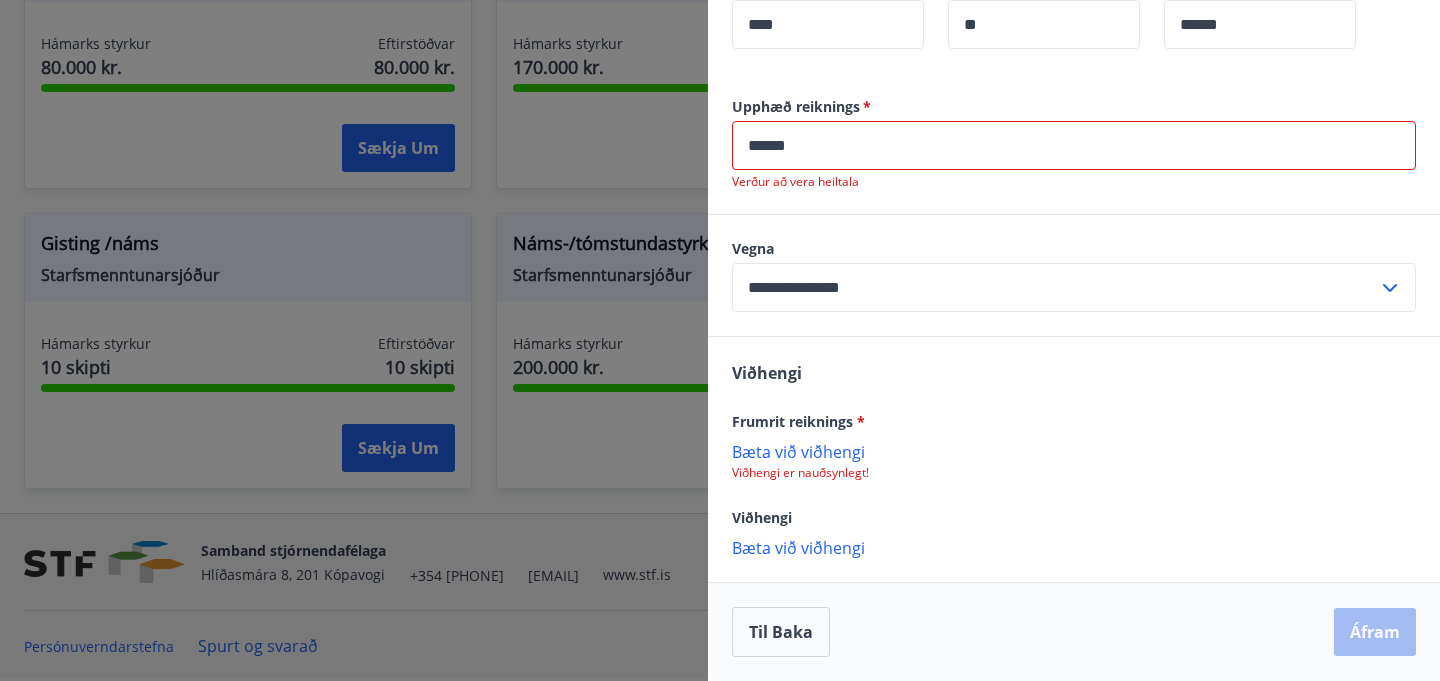 click on "Bæta við viðhengi" at bounding box center [1074, 451] 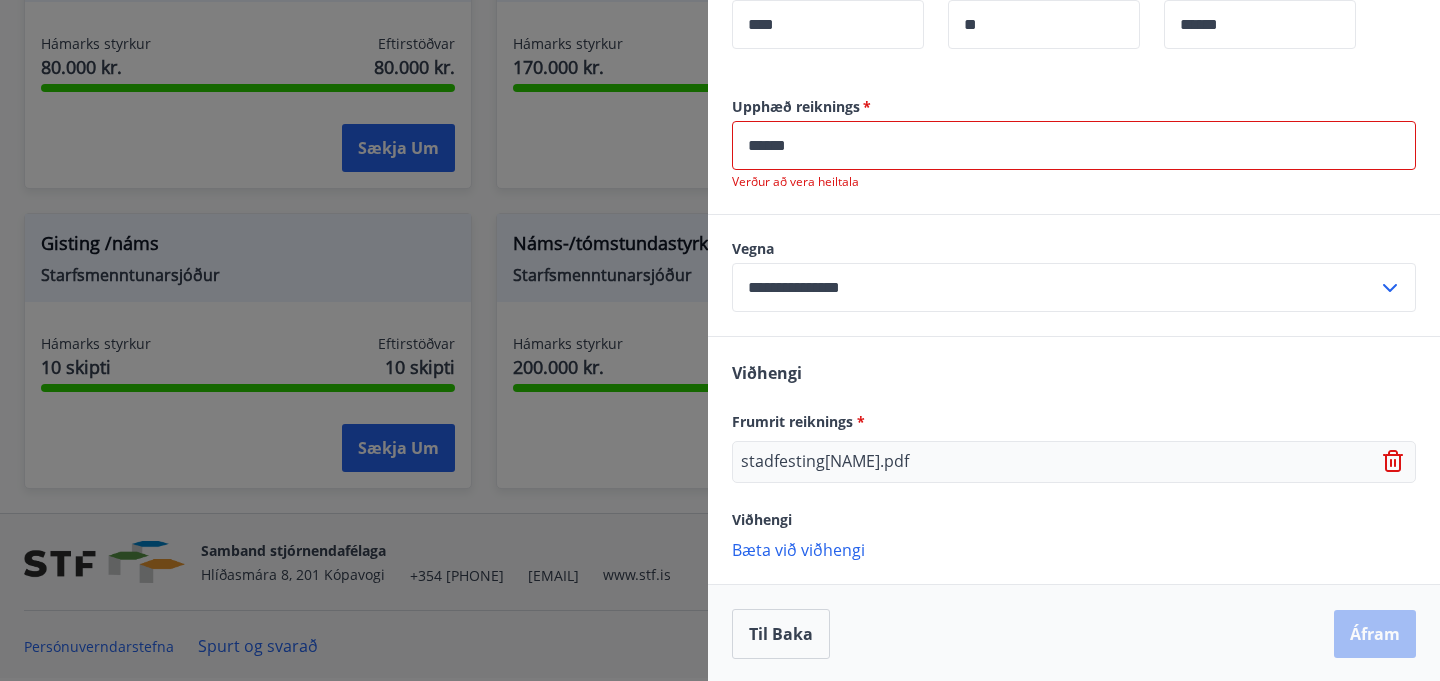 scroll, scrollTop: 1032, scrollLeft: 0, axis: vertical 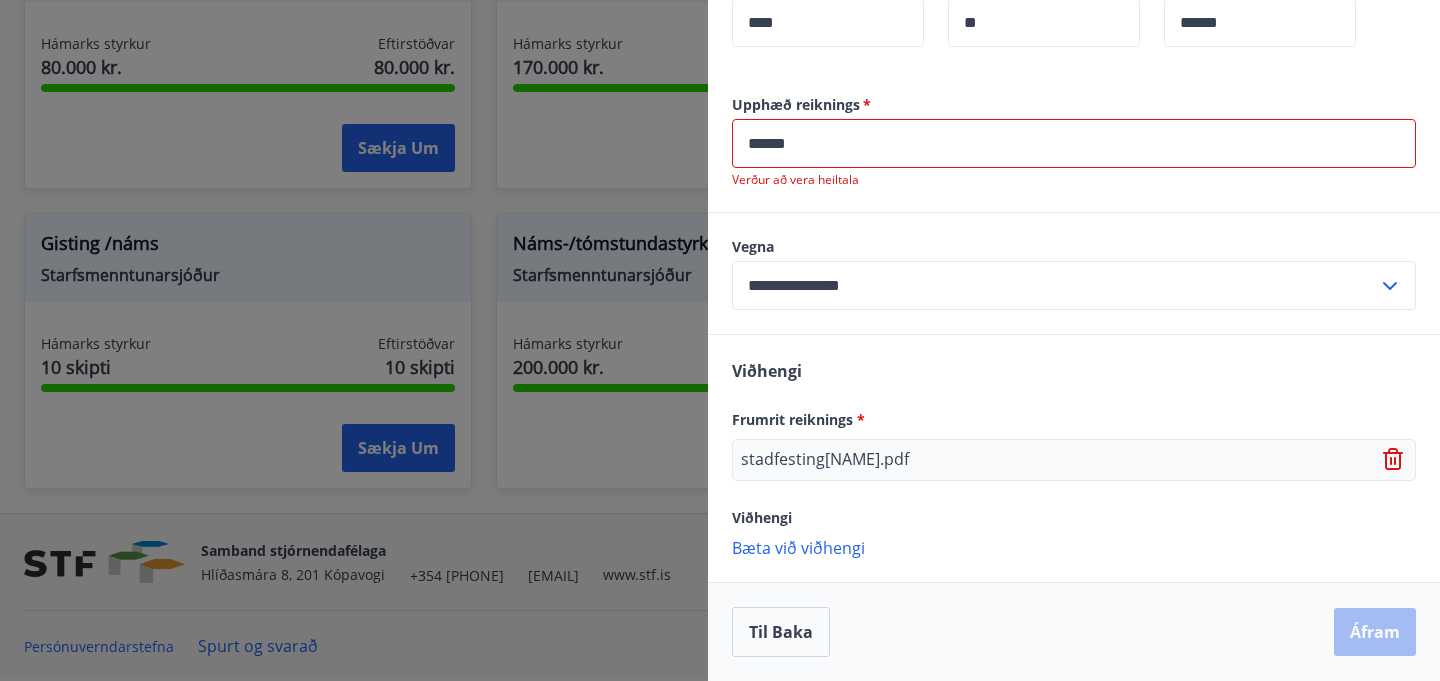 click on "Til baka Áfram" at bounding box center [1074, 632] 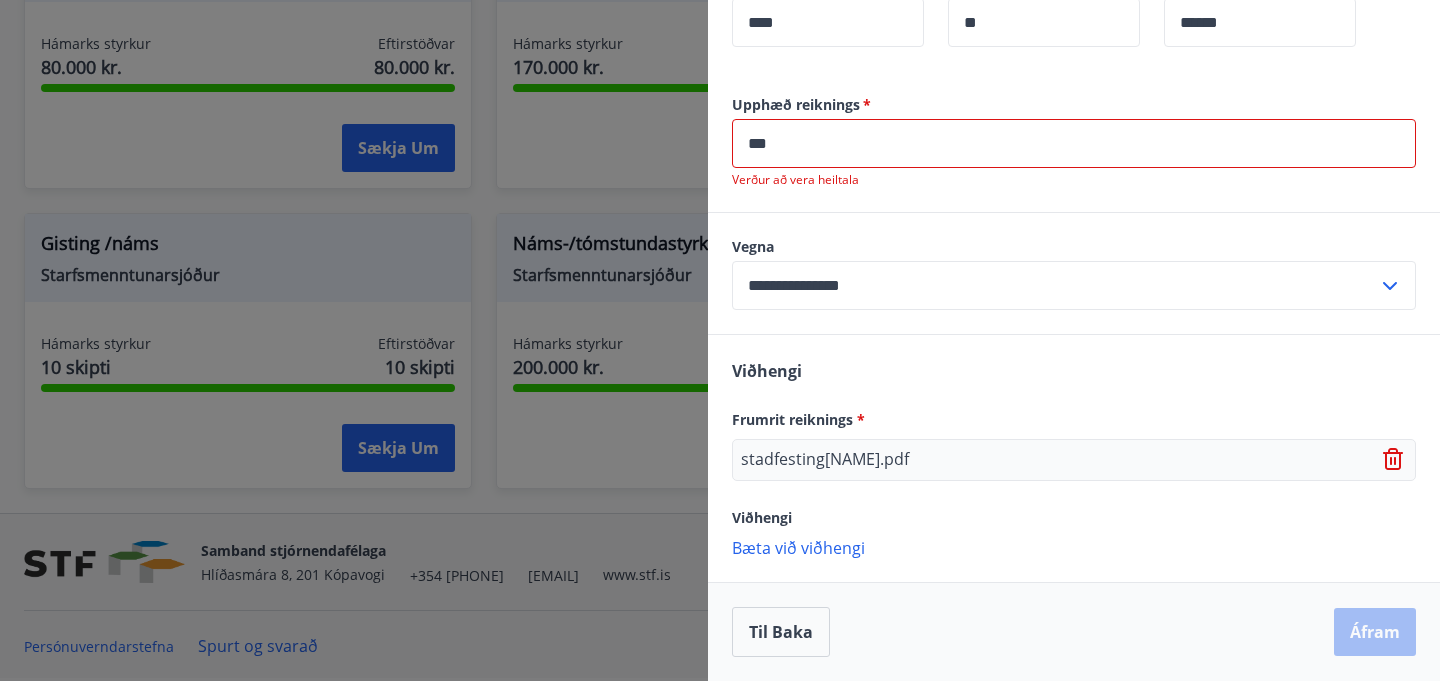 scroll, scrollTop: 1012, scrollLeft: 0, axis: vertical 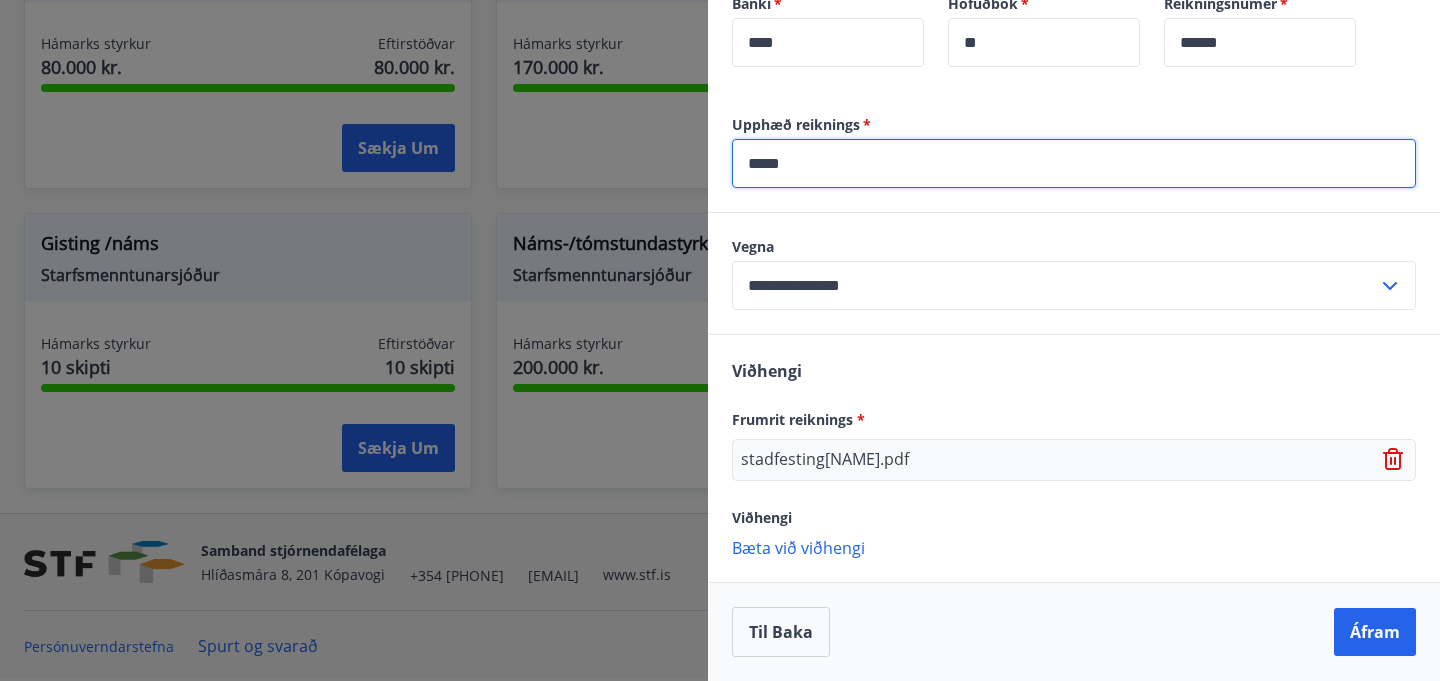 type on "*****" 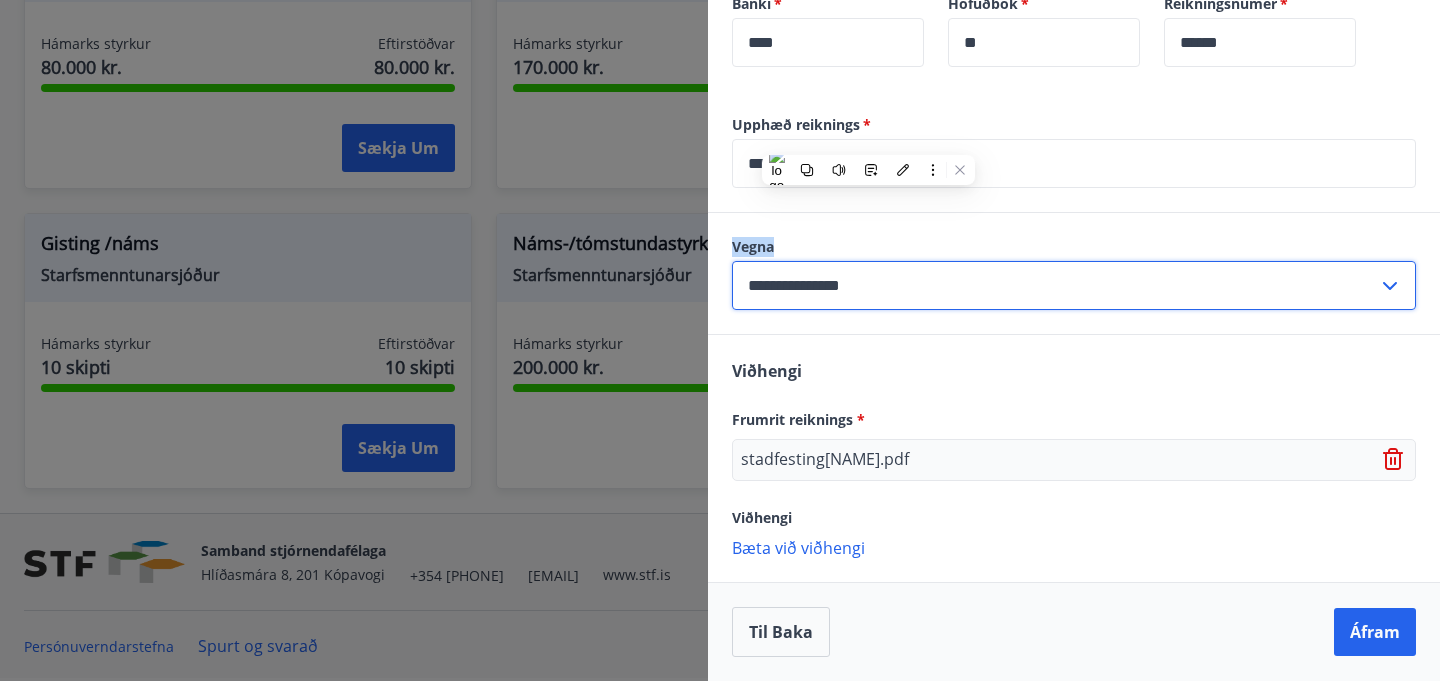 click on "Vegna" at bounding box center (1074, 247) 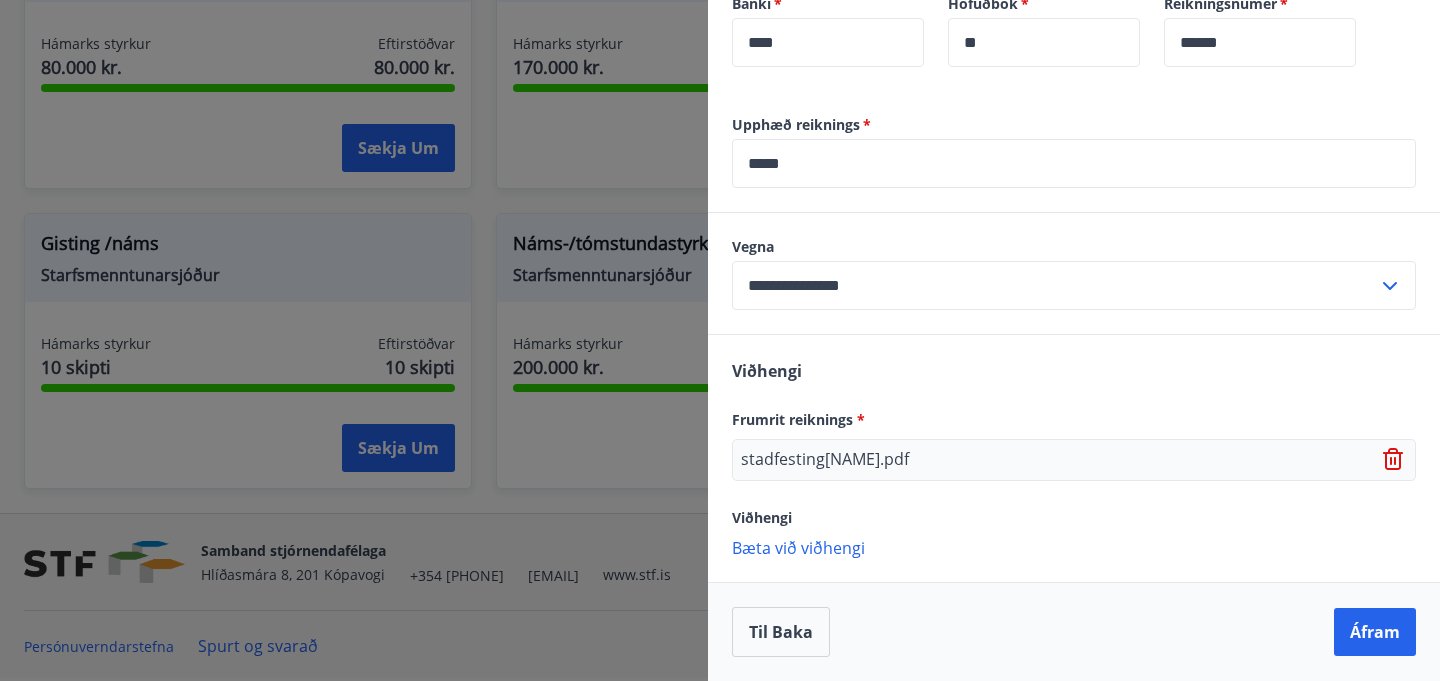 click on "*****" at bounding box center [1074, 163] 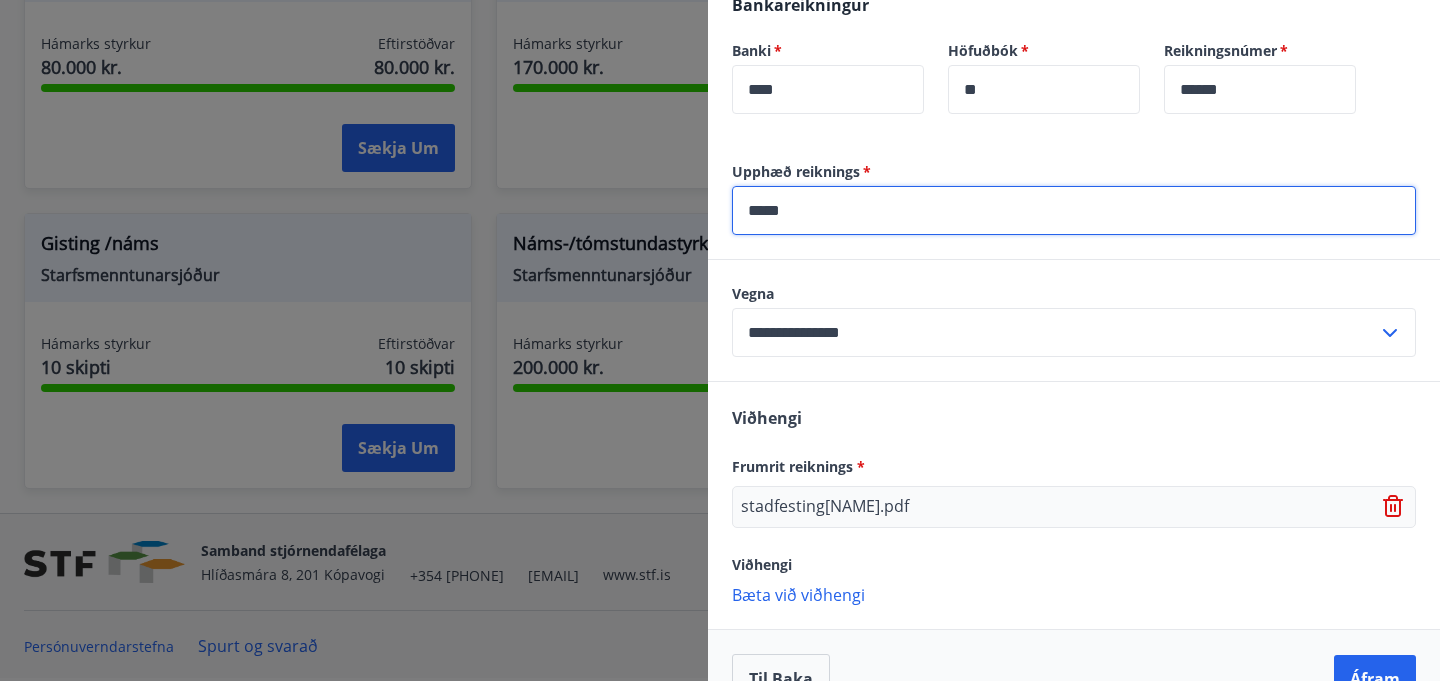 scroll, scrollTop: 957, scrollLeft: 0, axis: vertical 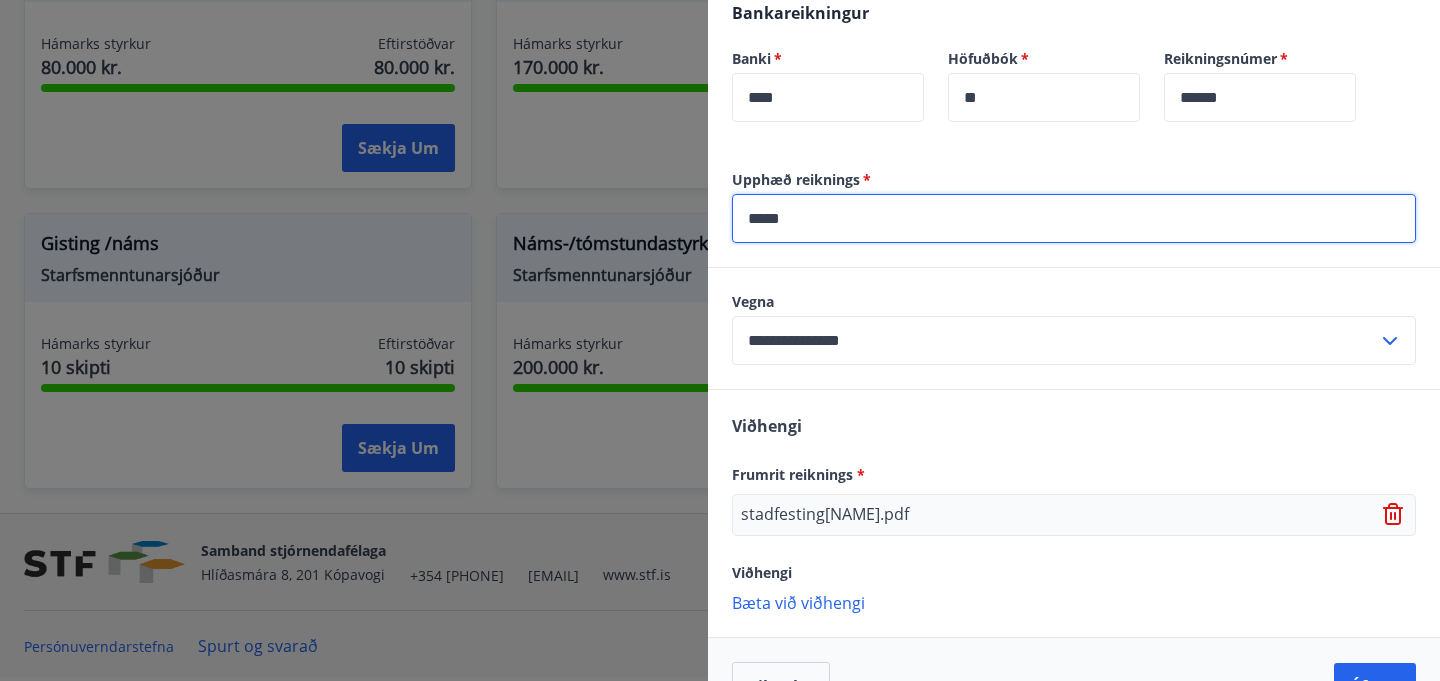 click on "*****" at bounding box center [1074, 218] 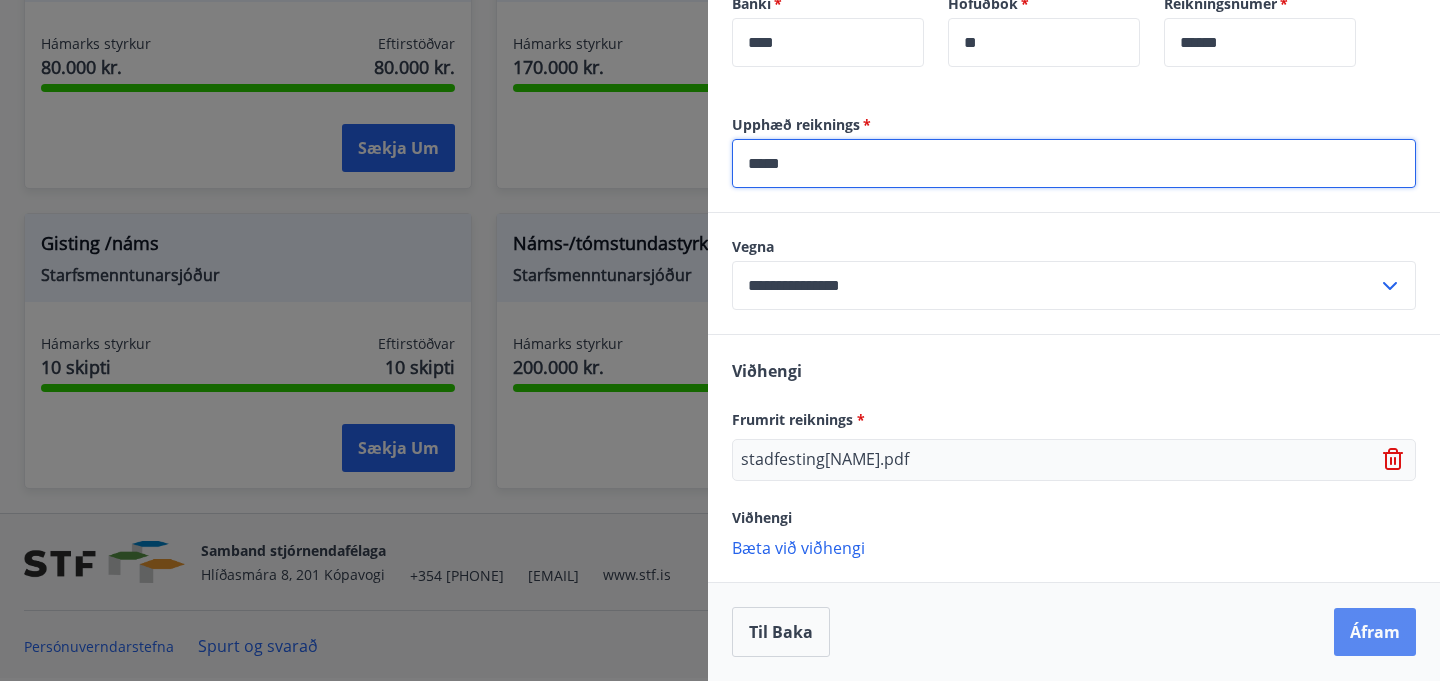 click on "Áfram" at bounding box center [1375, 632] 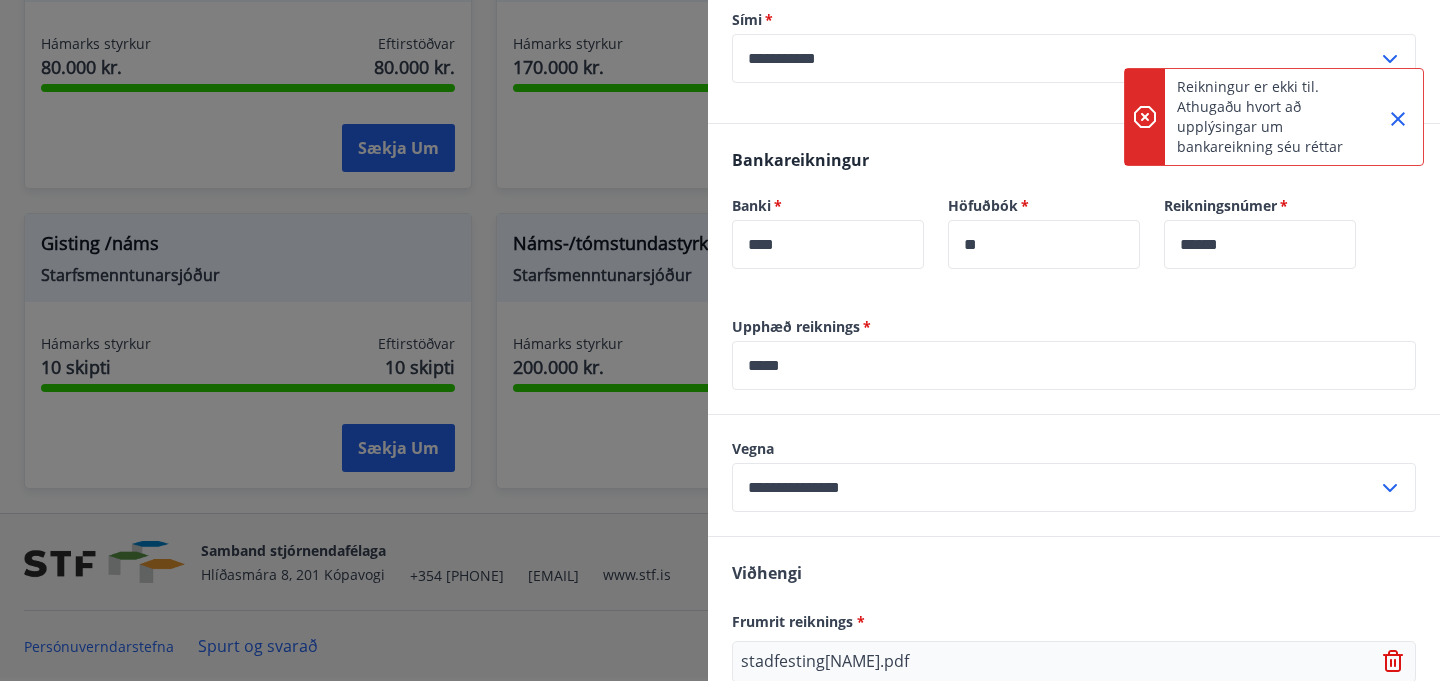 scroll, scrollTop: 812, scrollLeft: 0, axis: vertical 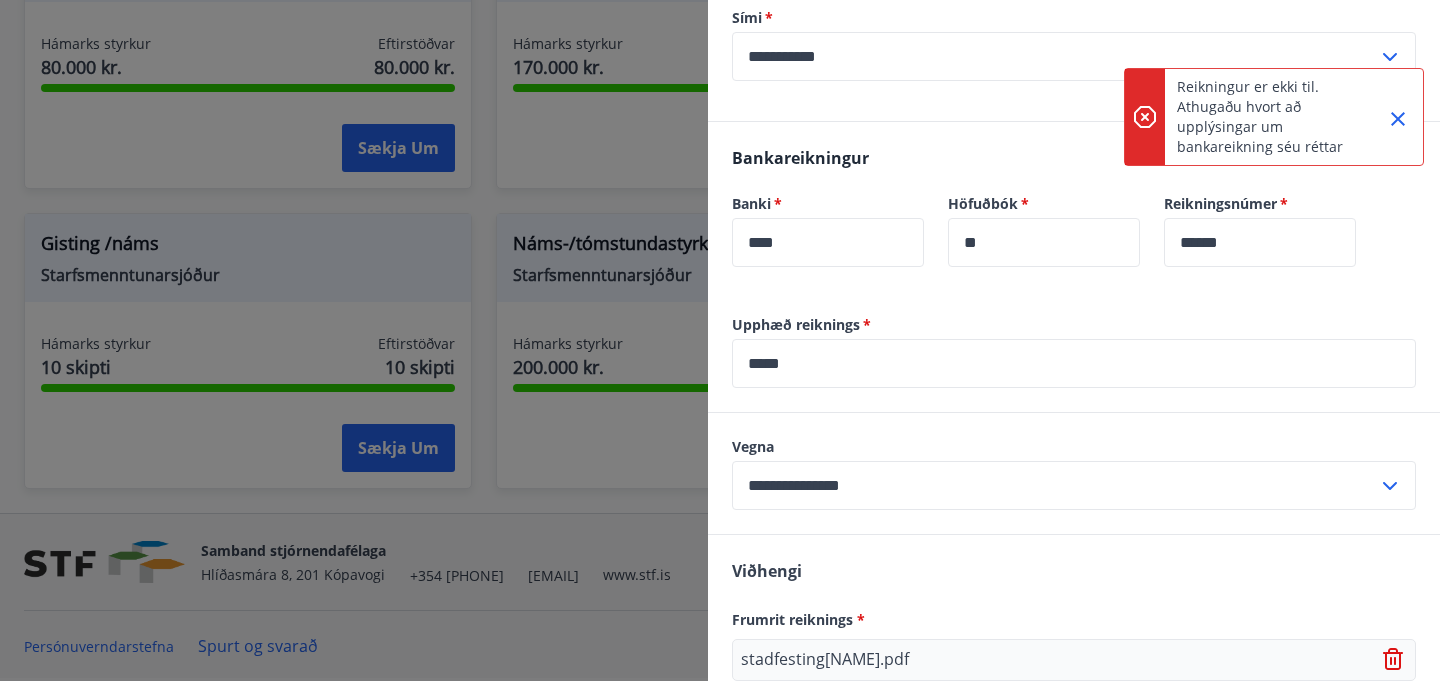 click 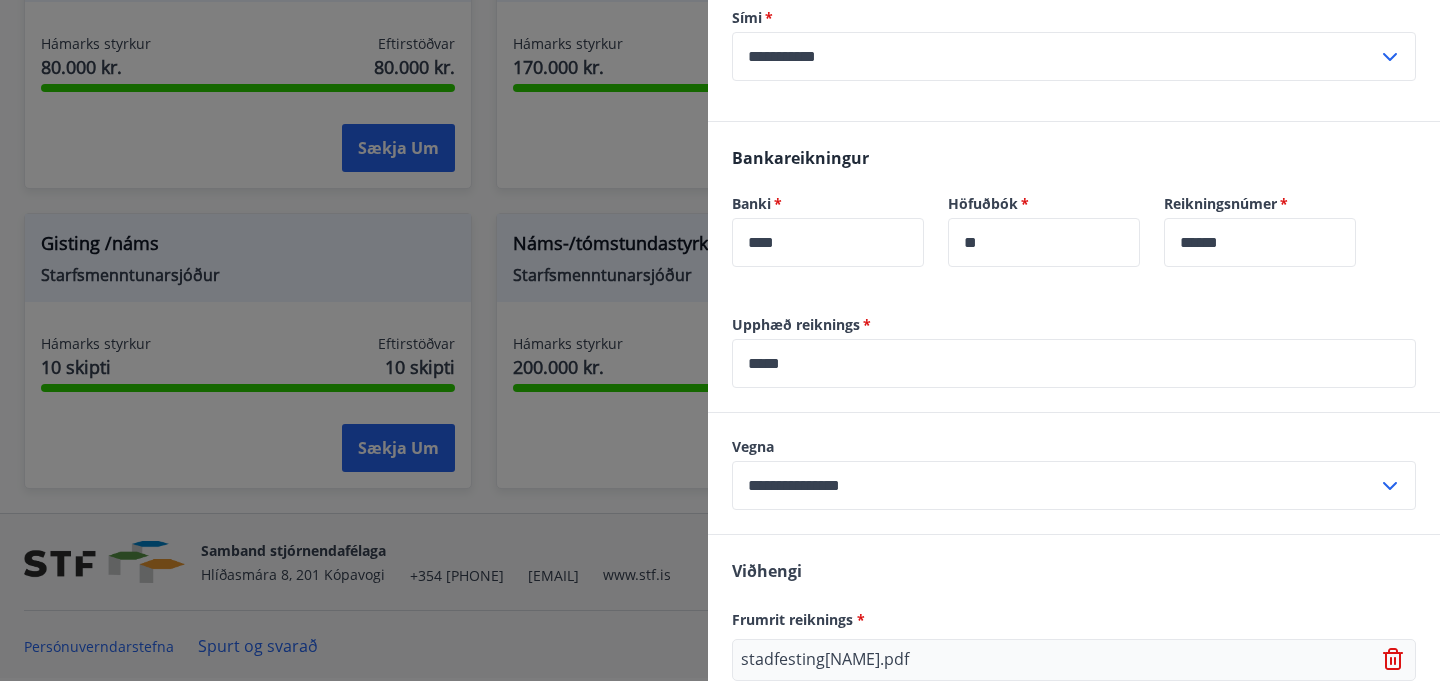 click on "**" at bounding box center (1044, 242) 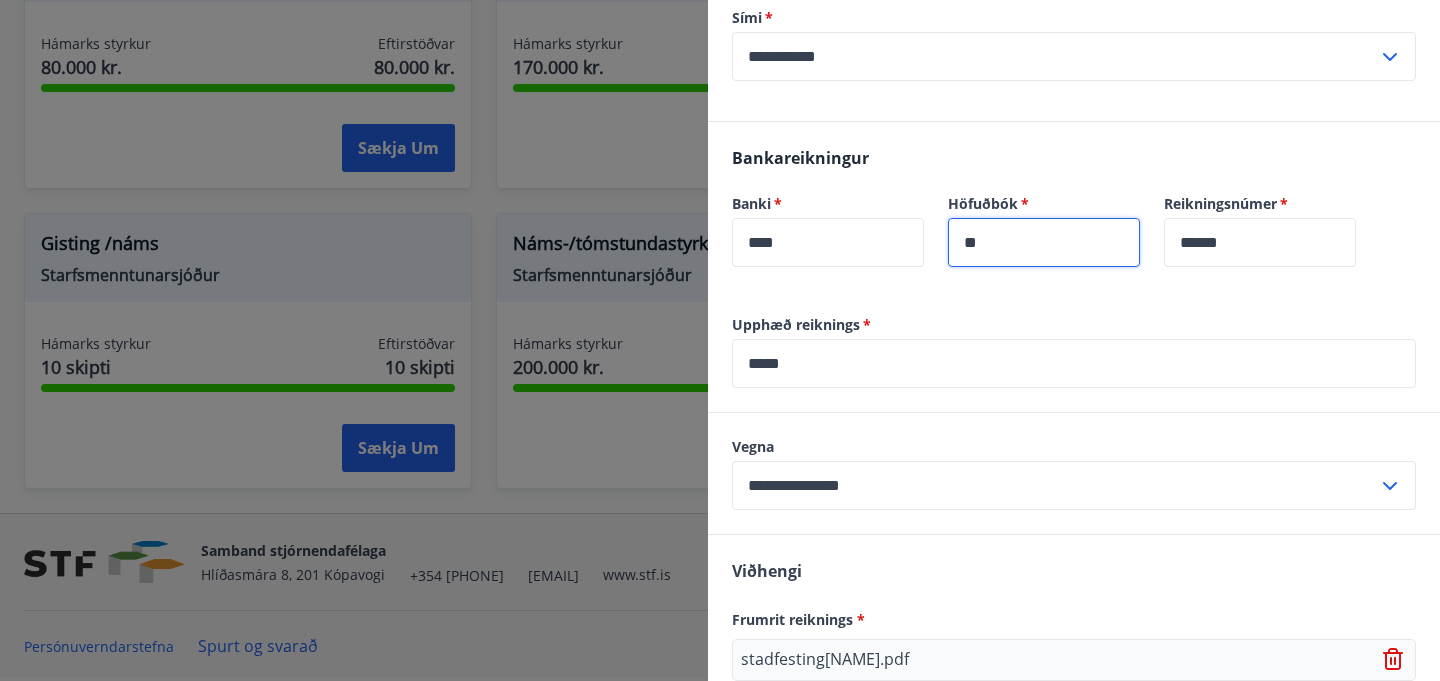 scroll, scrollTop: 1012, scrollLeft: 0, axis: vertical 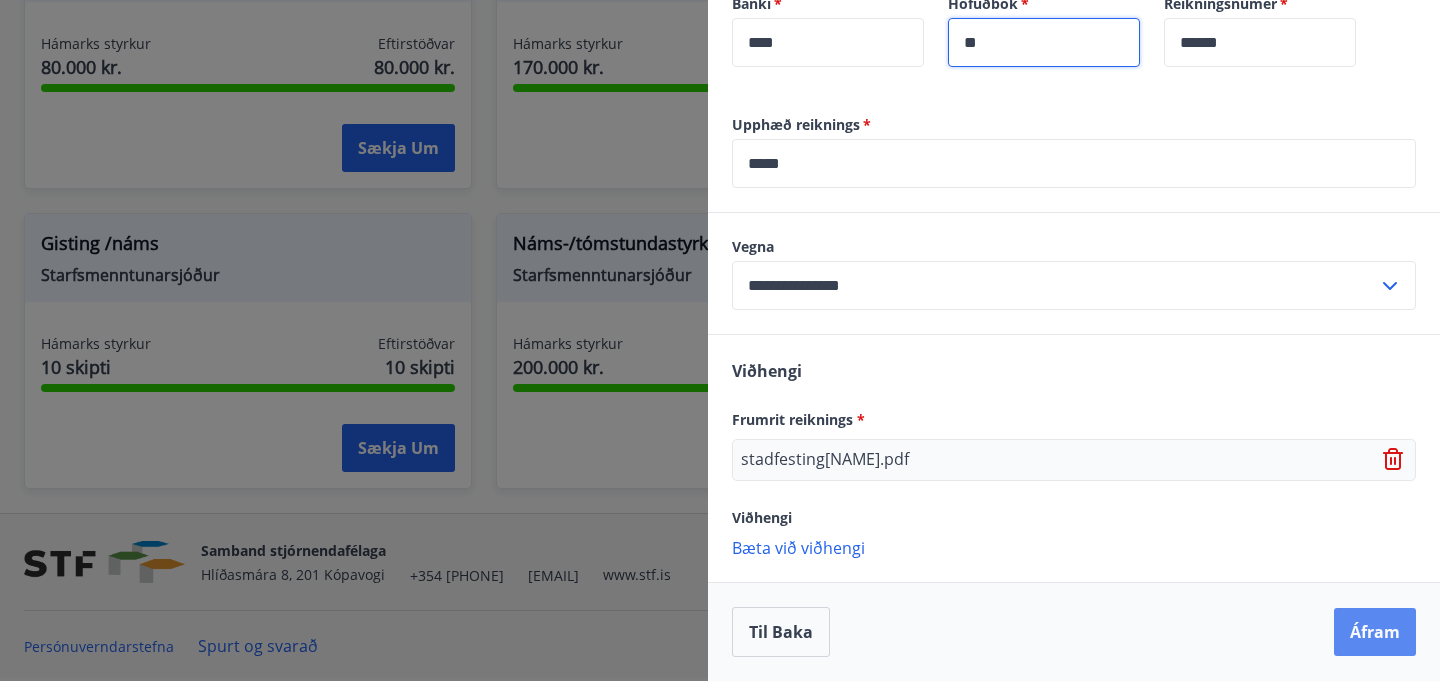 type on "**" 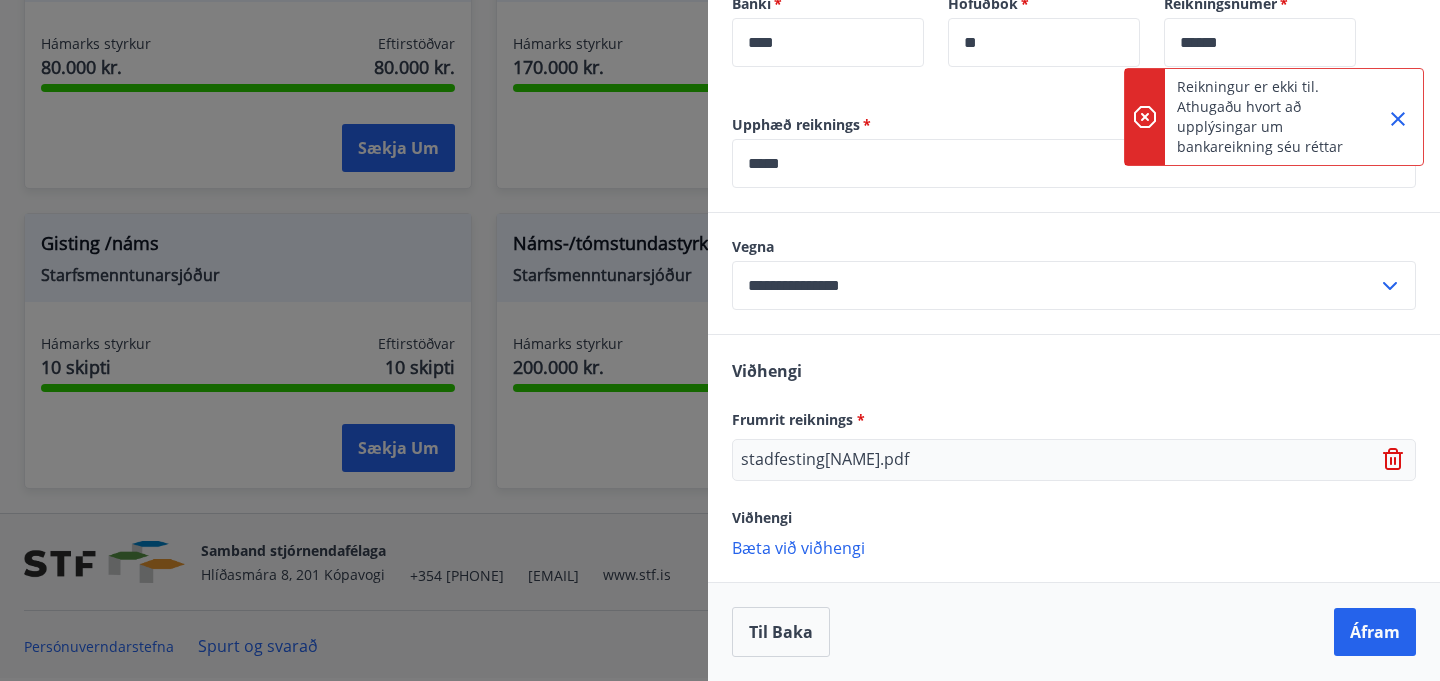 click 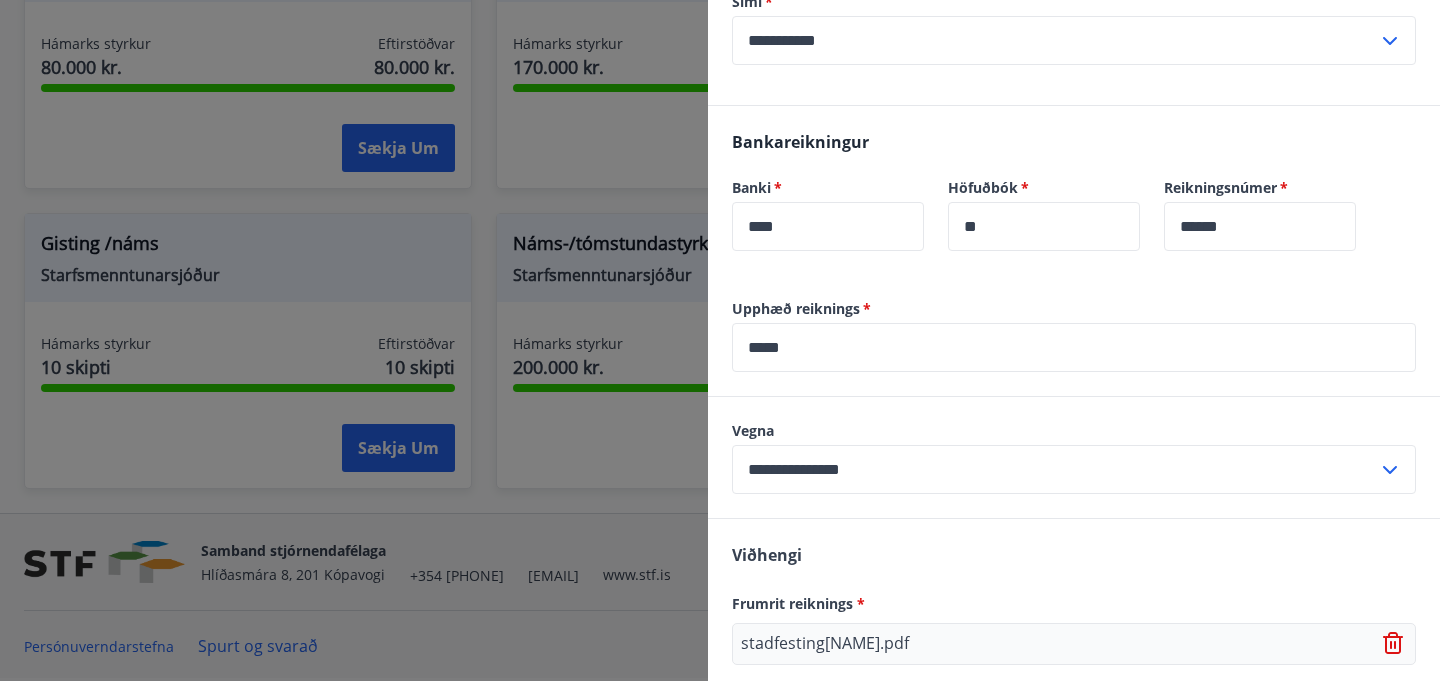 scroll, scrollTop: 830, scrollLeft: 0, axis: vertical 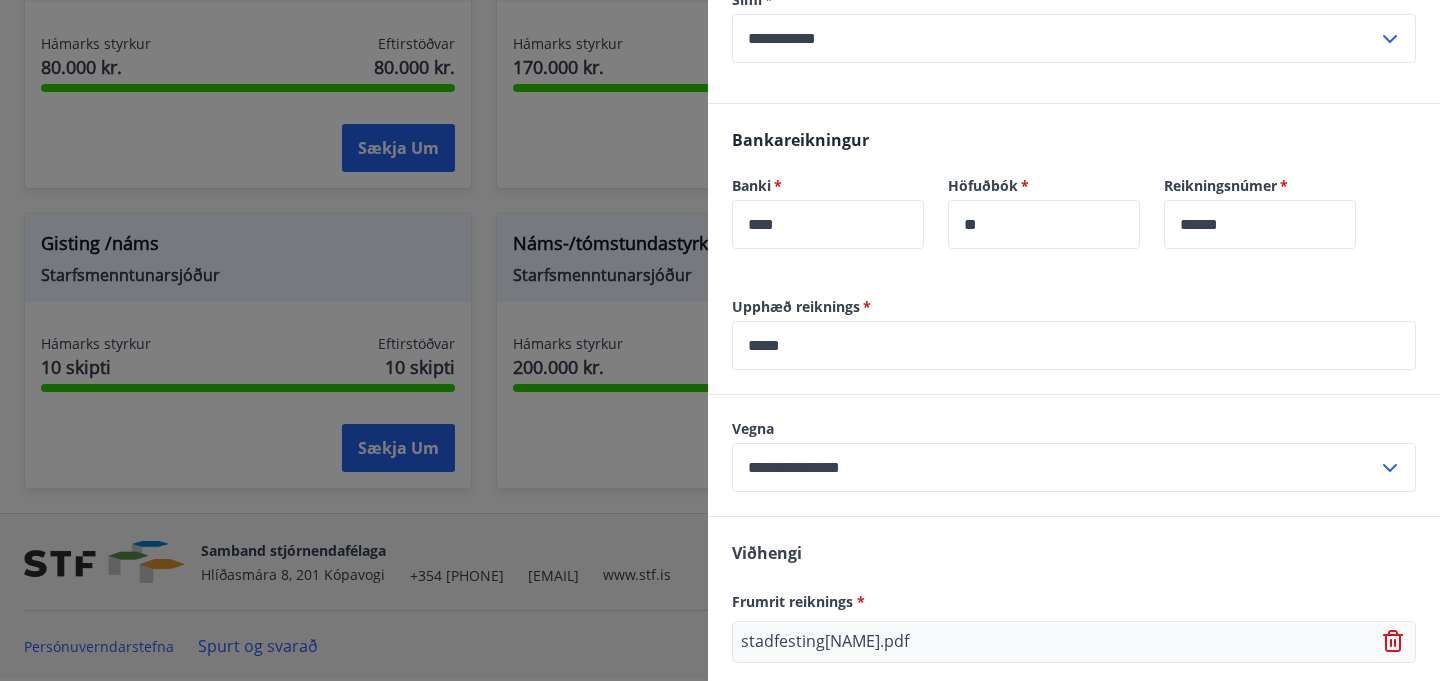 click on "******" at bounding box center [1260, 224] 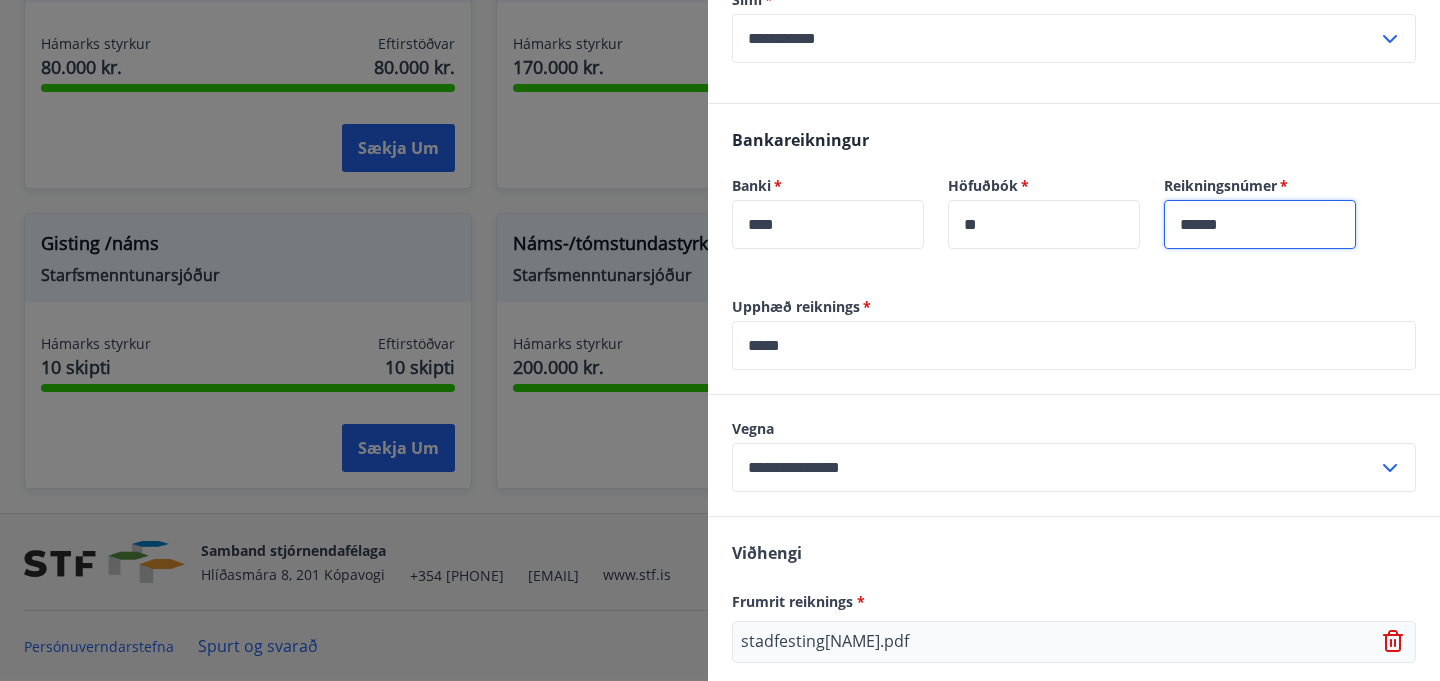scroll, scrollTop: 1012, scrollLeft: 0, axis: vertical 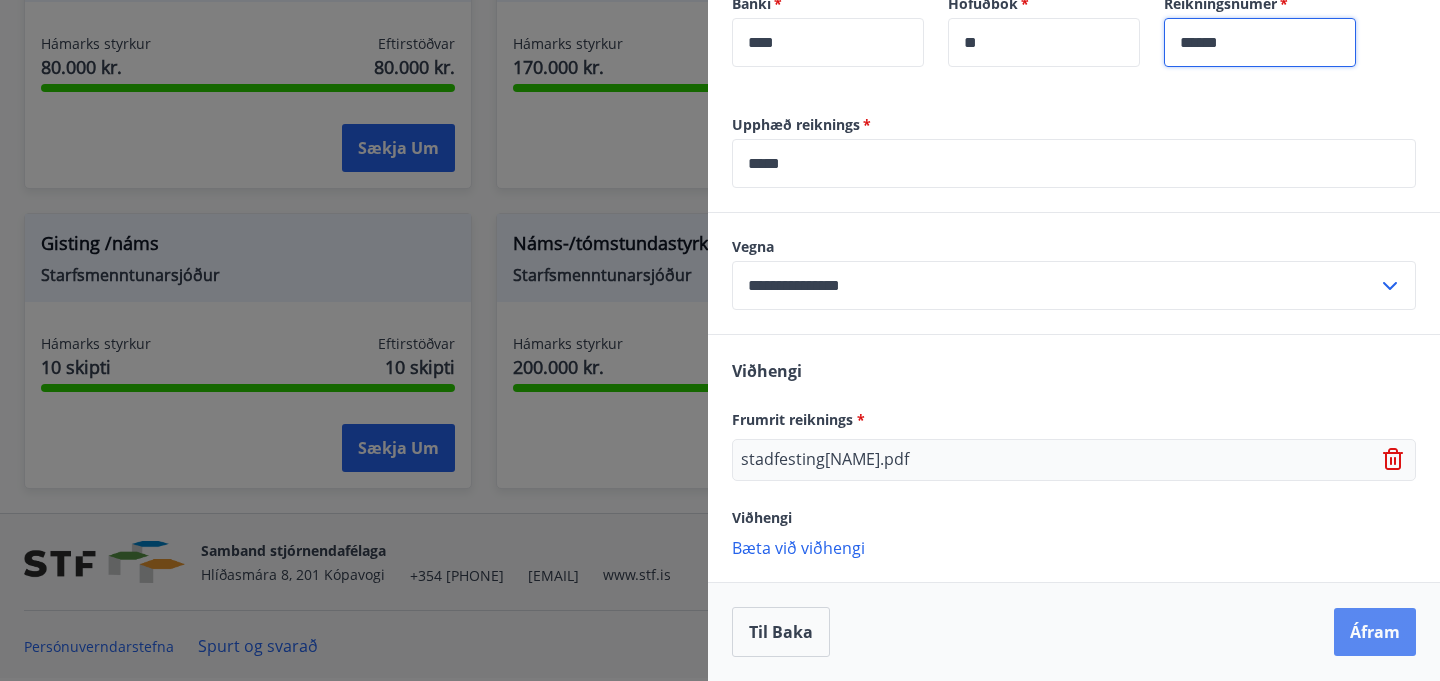 type on "******" 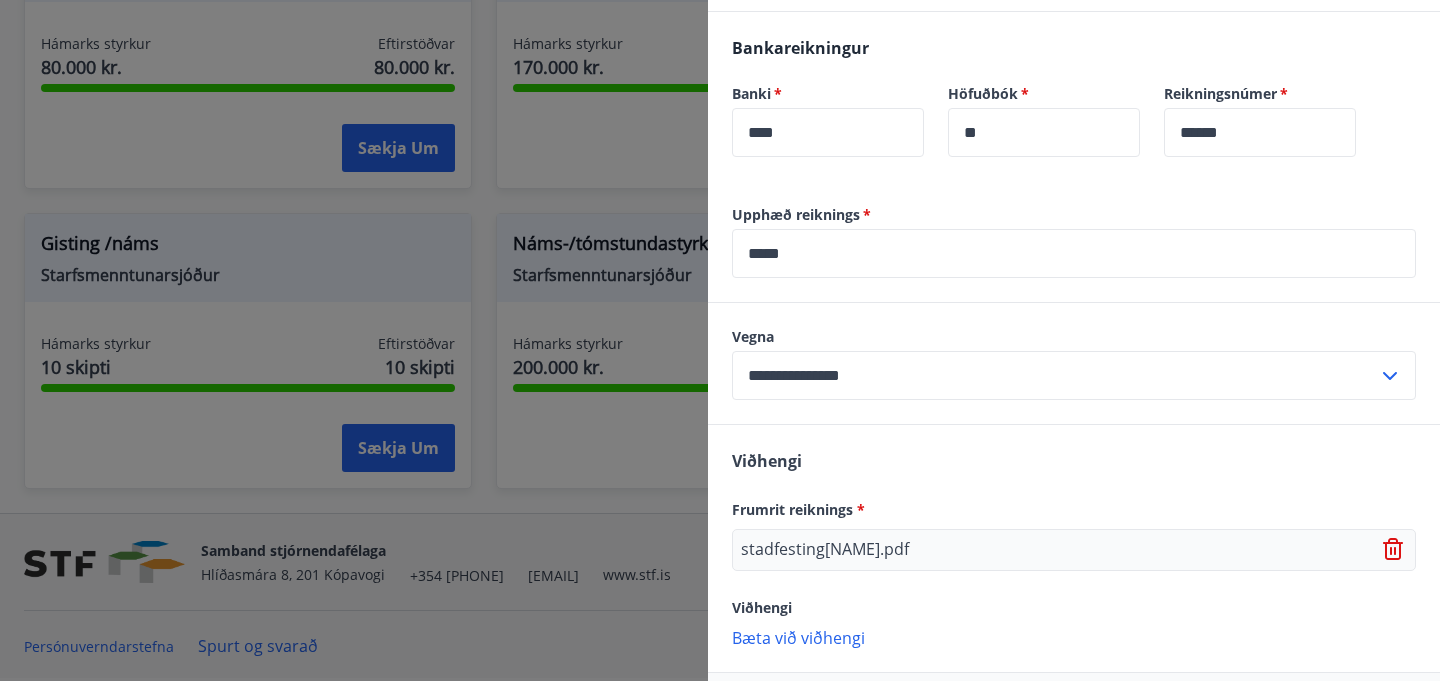 scroll, scrollTop: 1012, scrollLeft: 0, axis: vertical 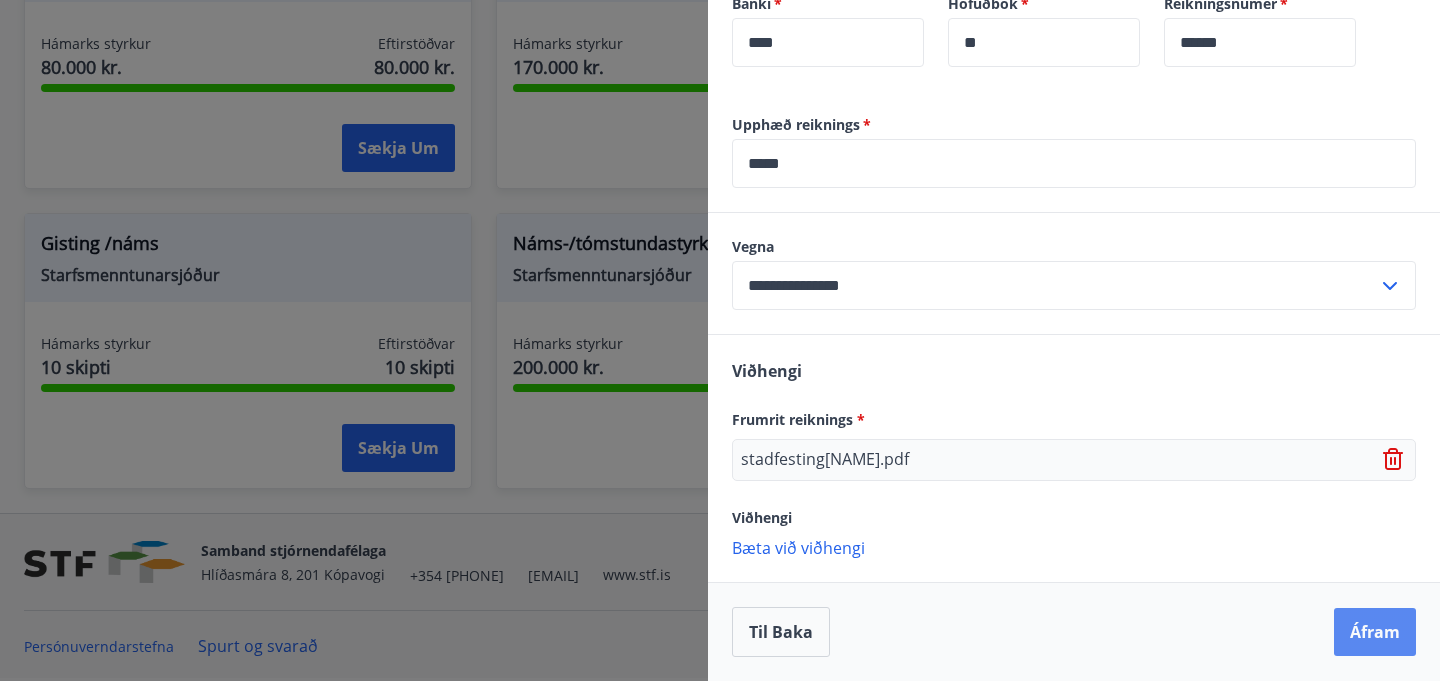 click on "Áfram" at bounding box center (1375, 632) 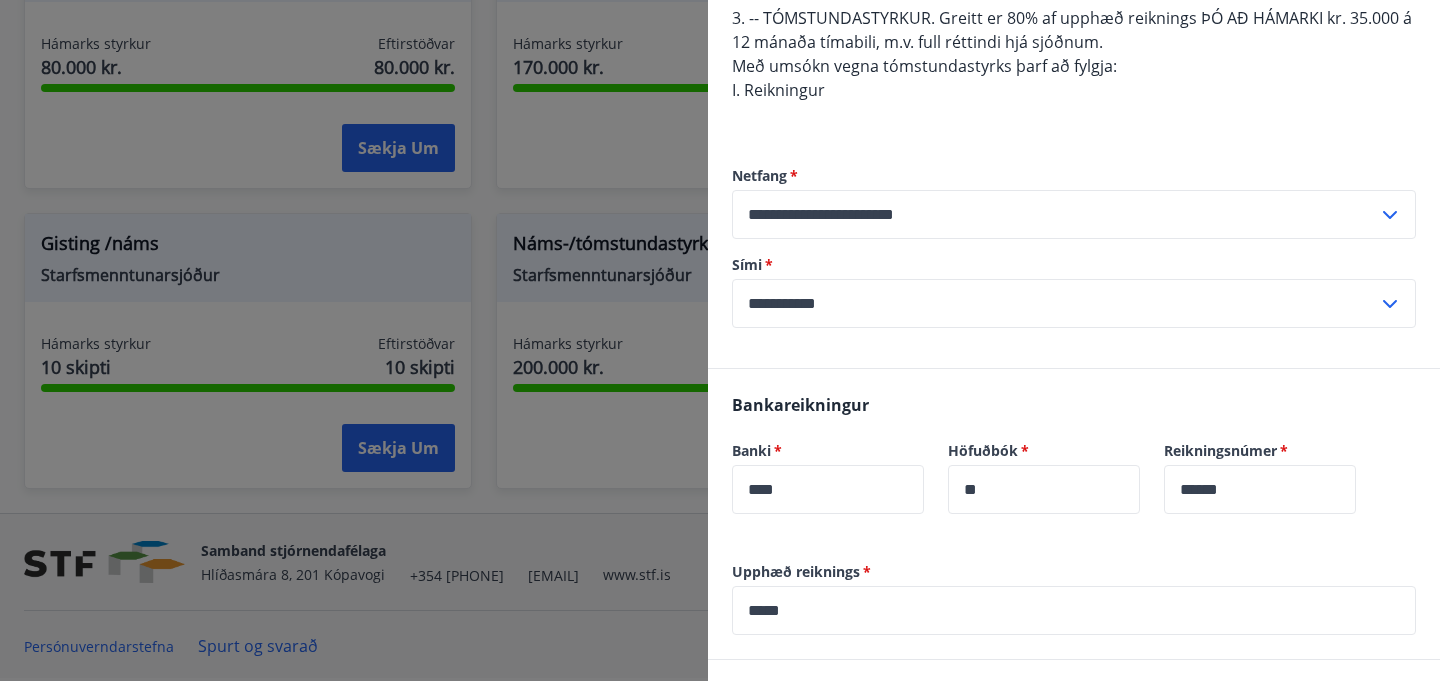 scroll, scrollTop: 369, scrollLeft: 0, axis: vertical 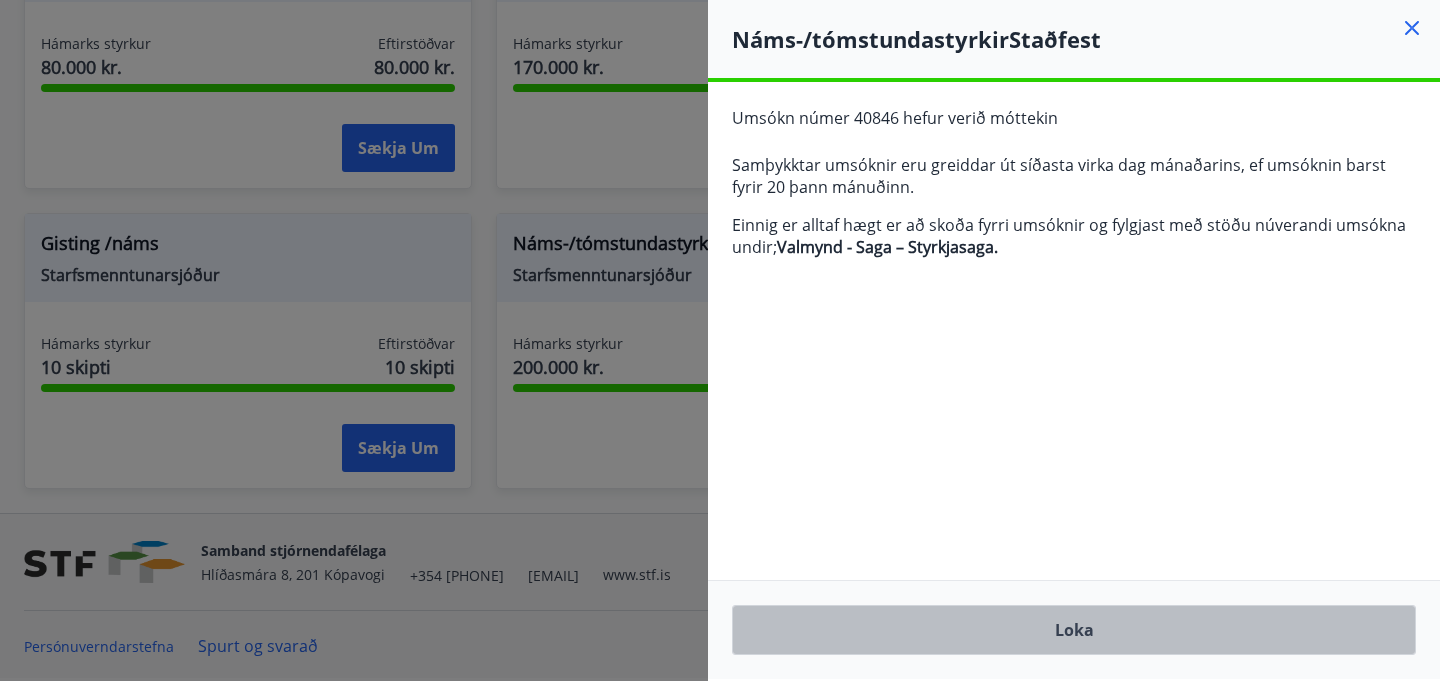 click on "Loka" at bounding box center (1074, 630) 